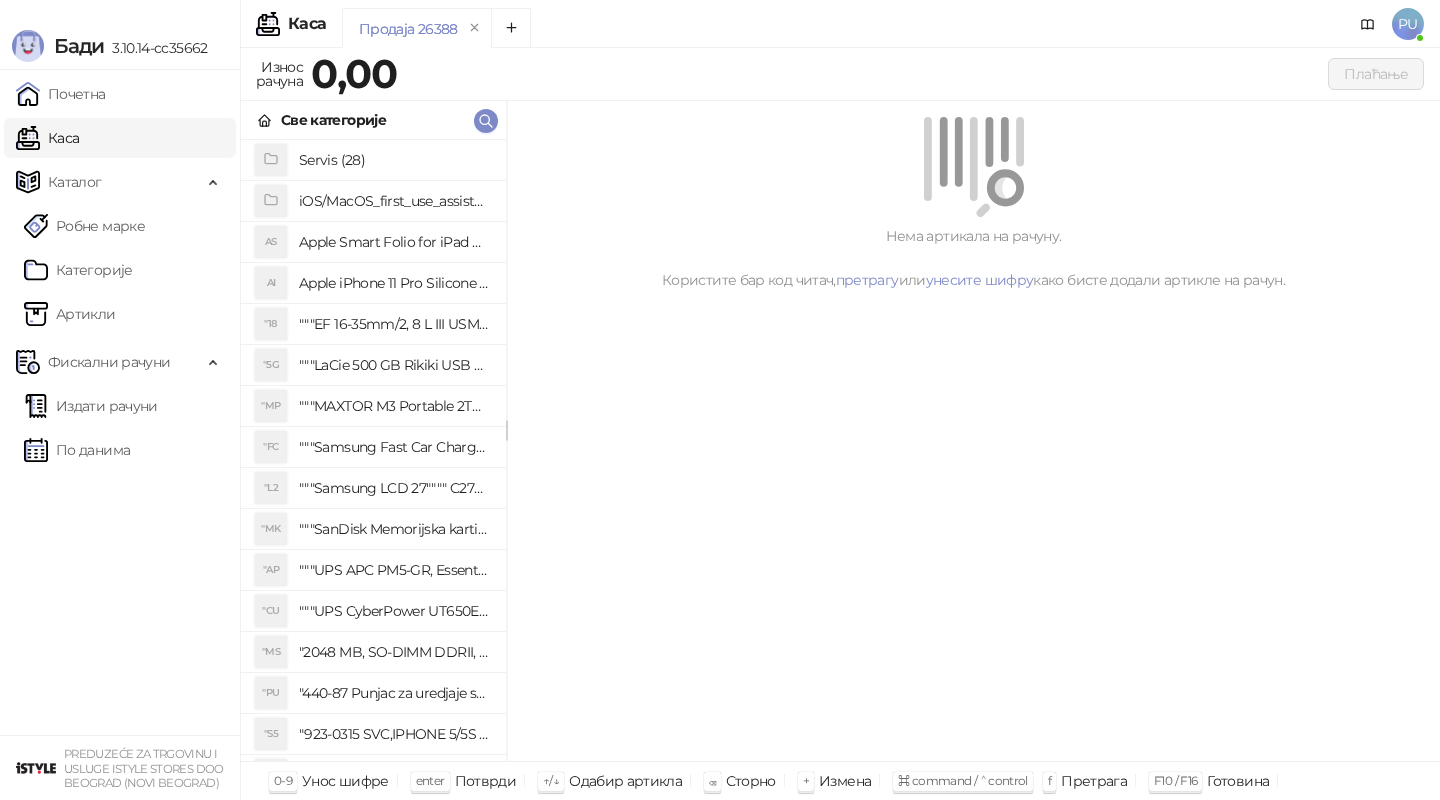 scroll, scrollTop: 0, scrollLeft: 0, axis: both 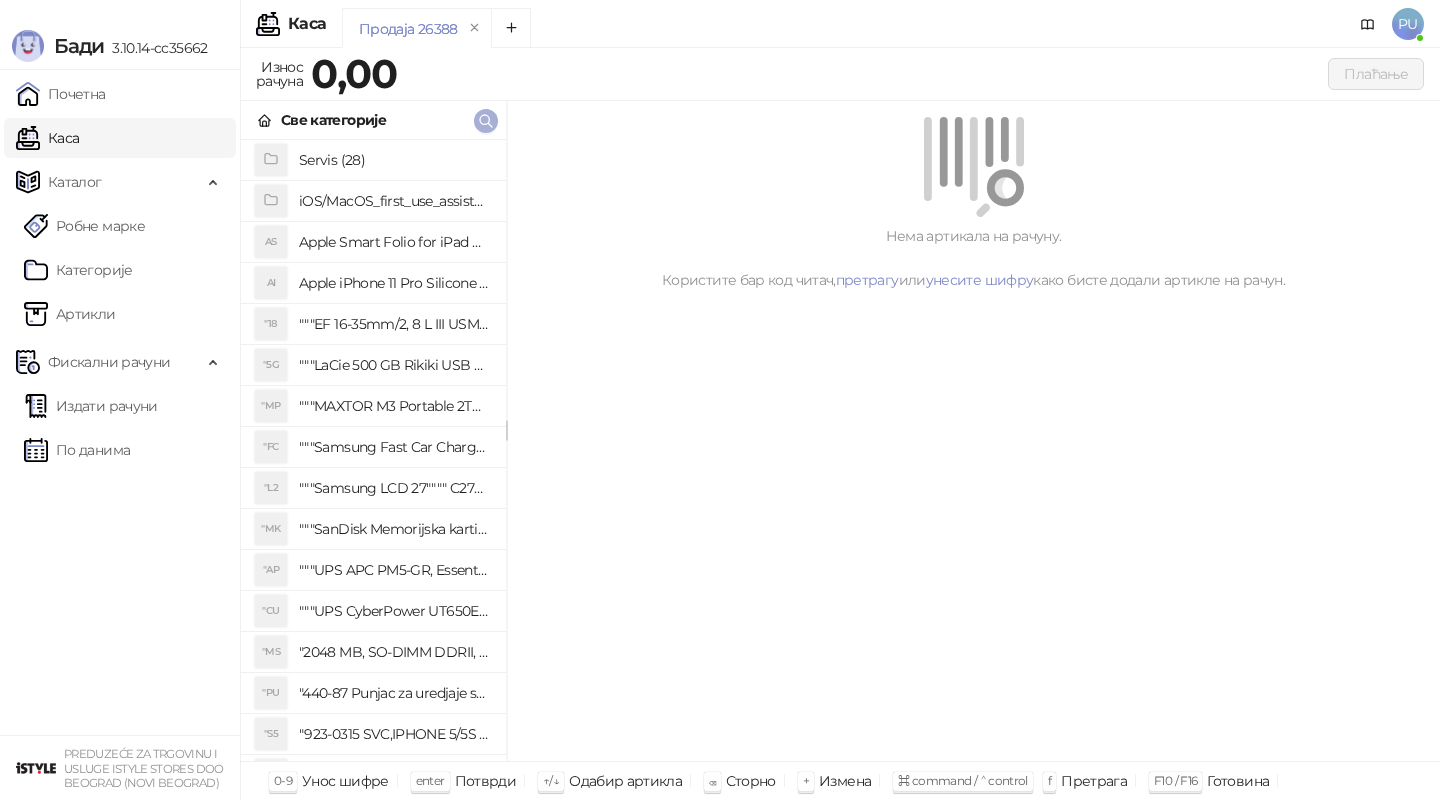 click 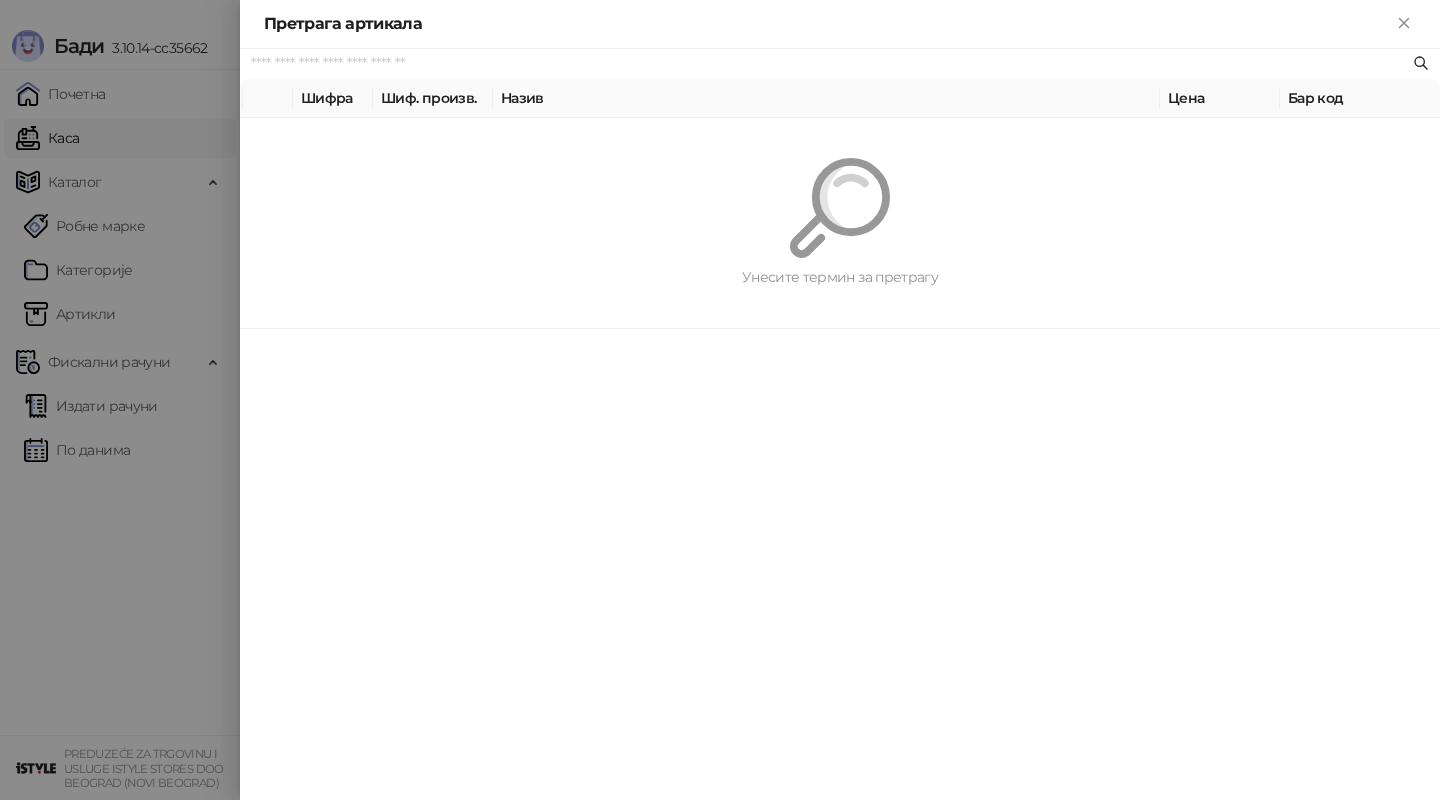 paste on "*********" 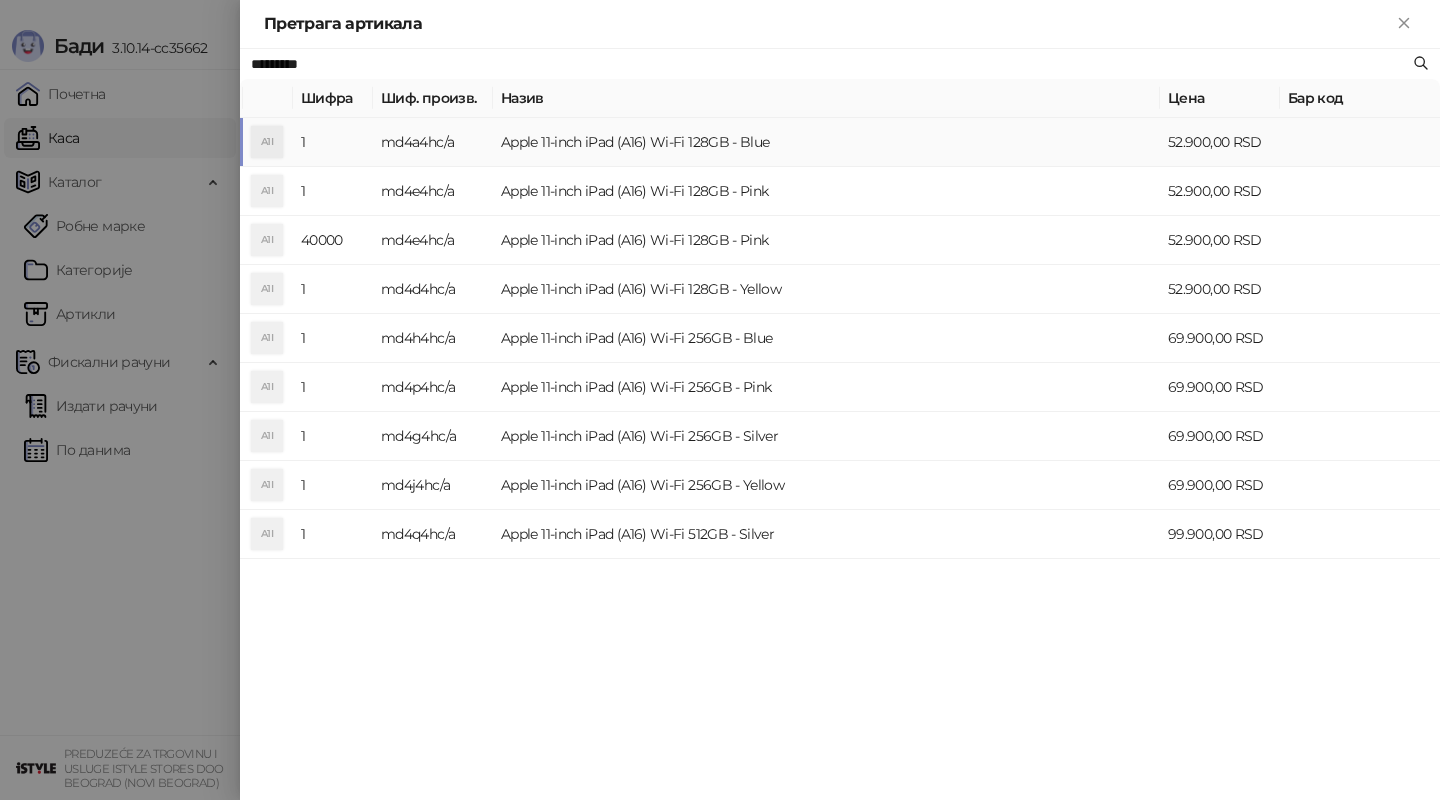 click on "Apple 11-inch iPad (A16) Wi-Fi 128GB - Blue" at bounding box center [826, 142] 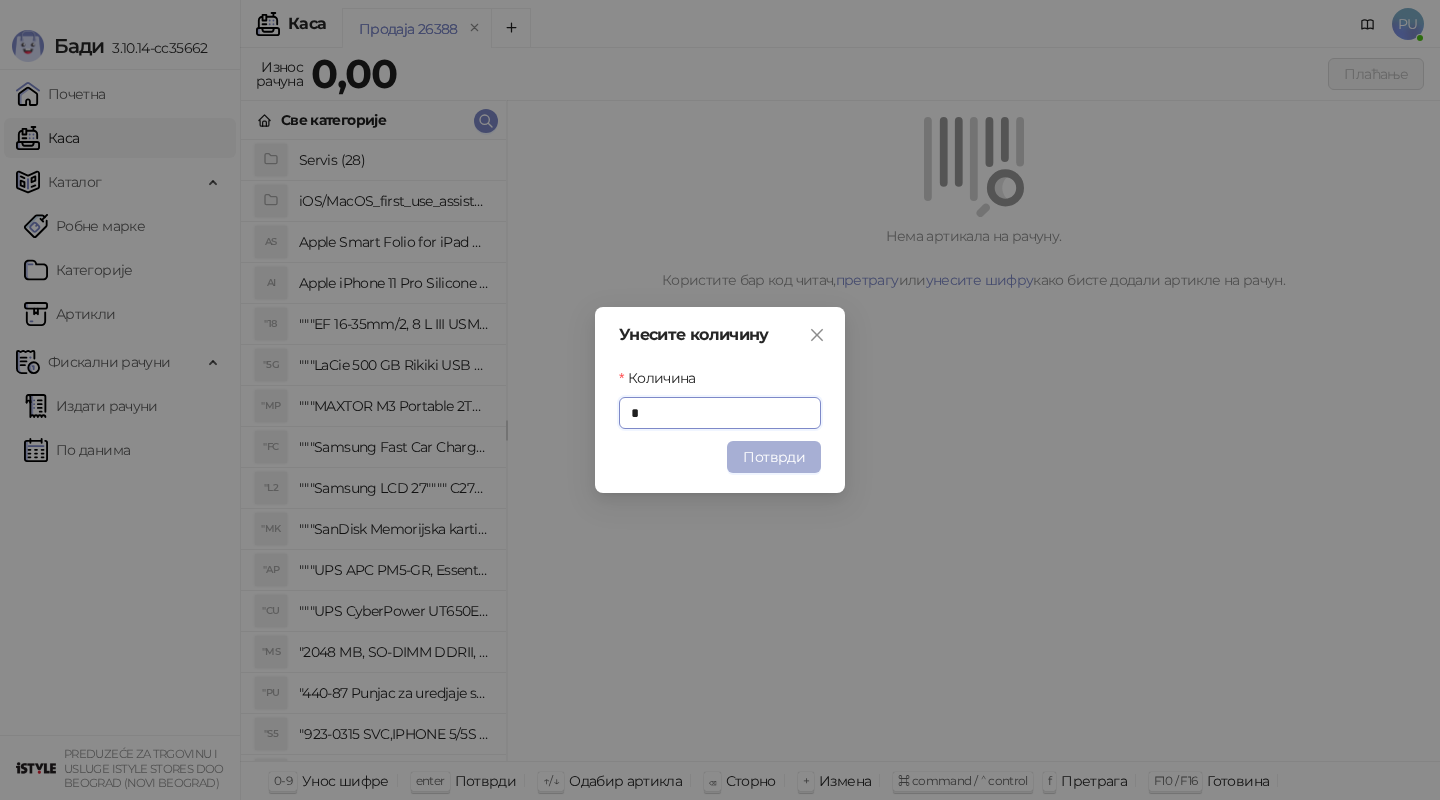 click on "Потврди" at bounding box center [774, 457] 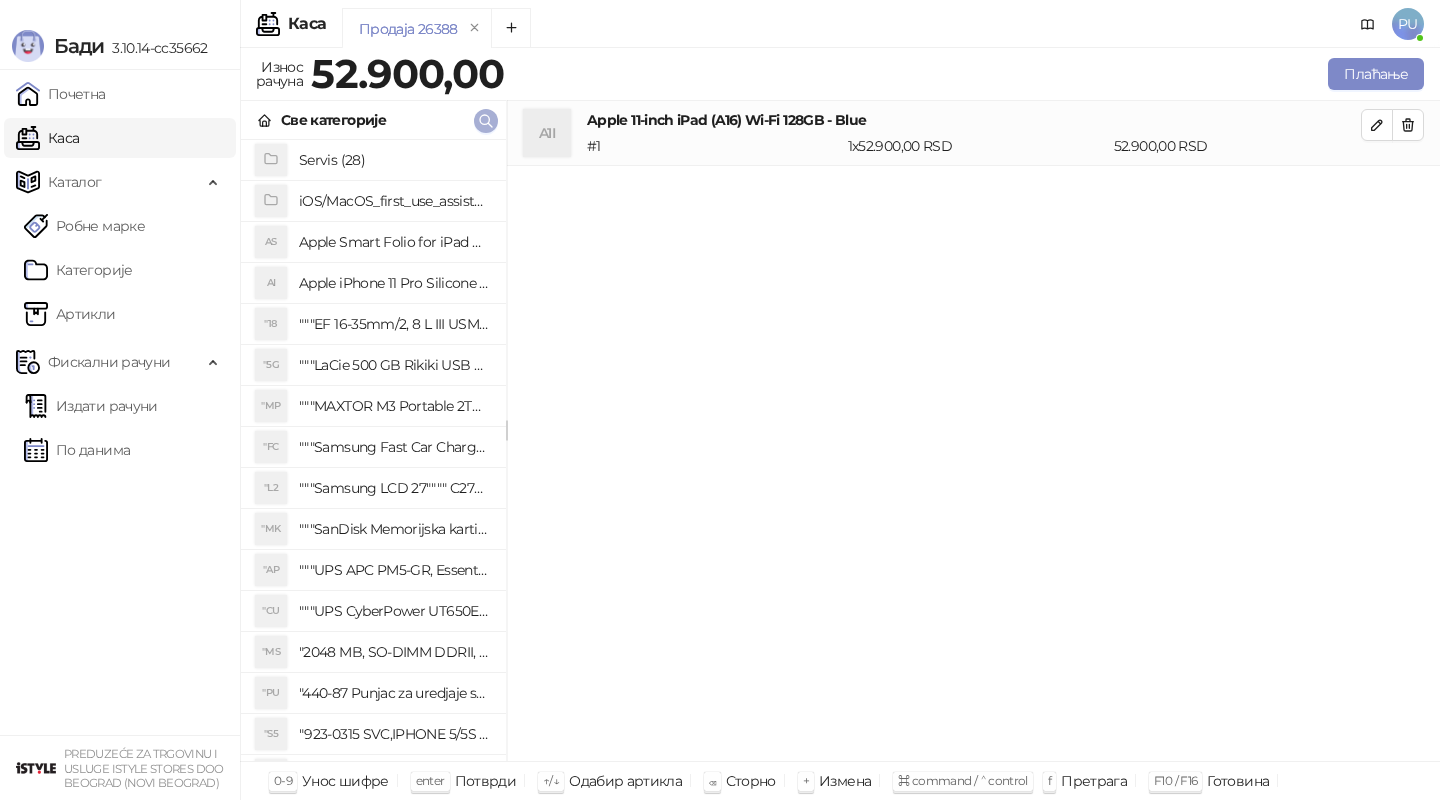 click 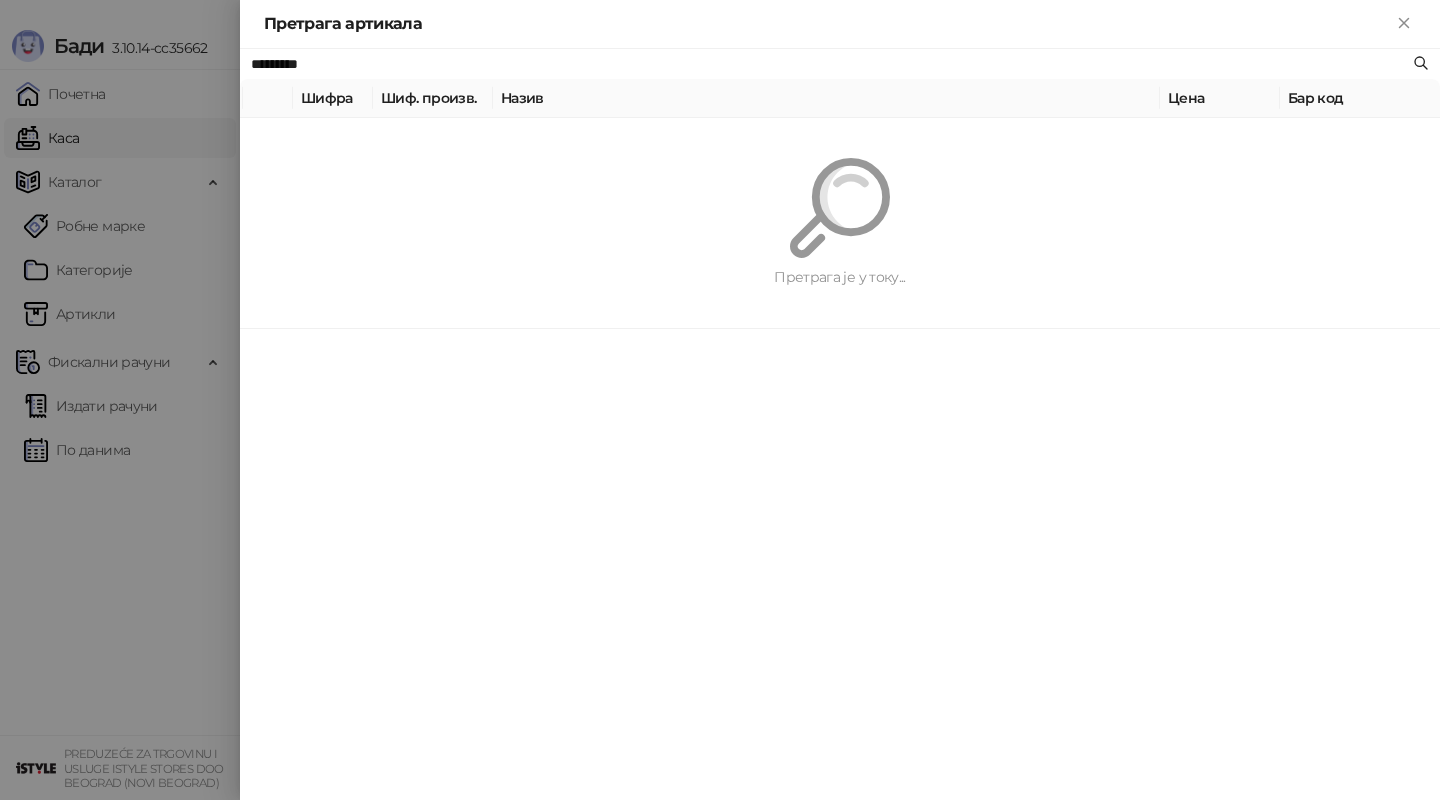 paste on "**********" 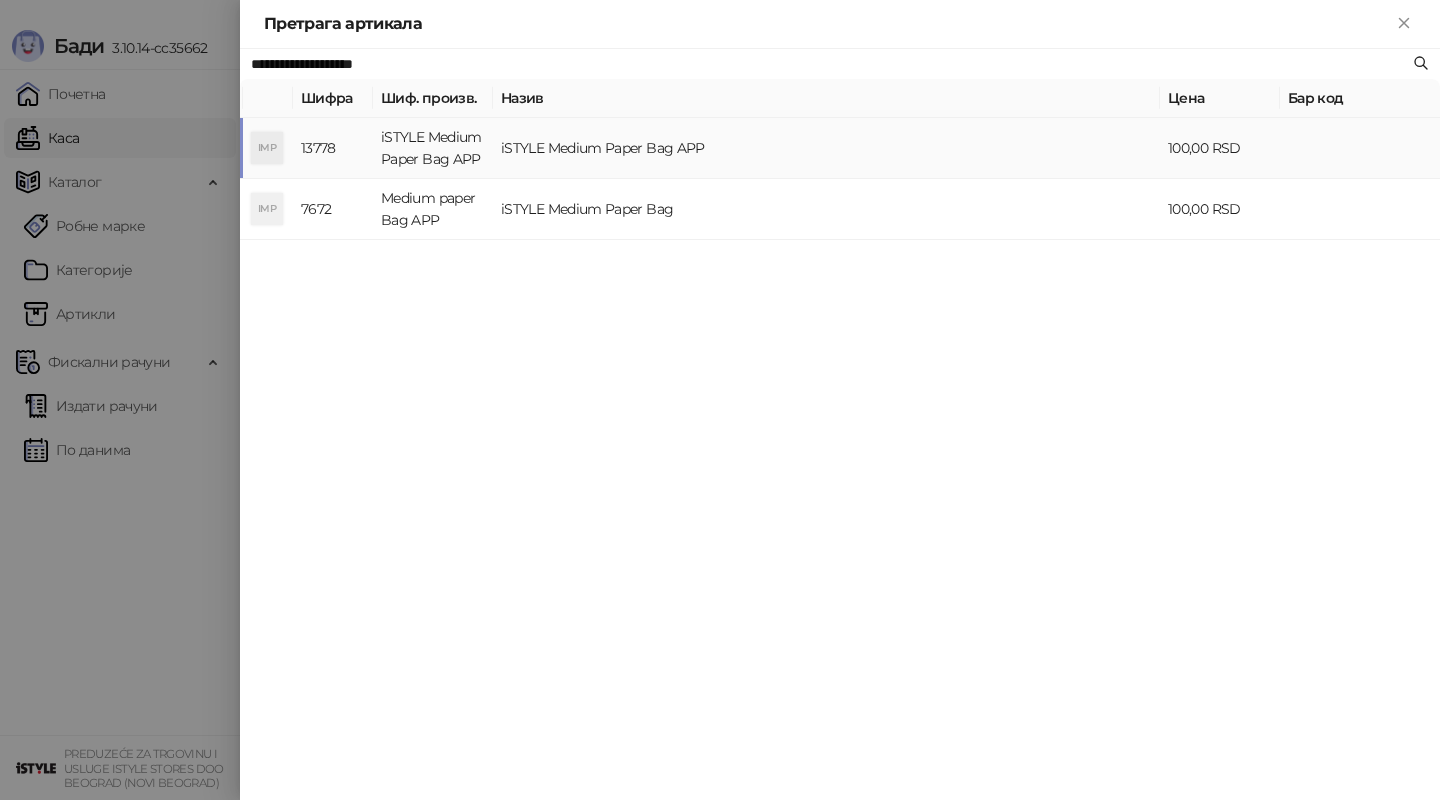 type on "**********" 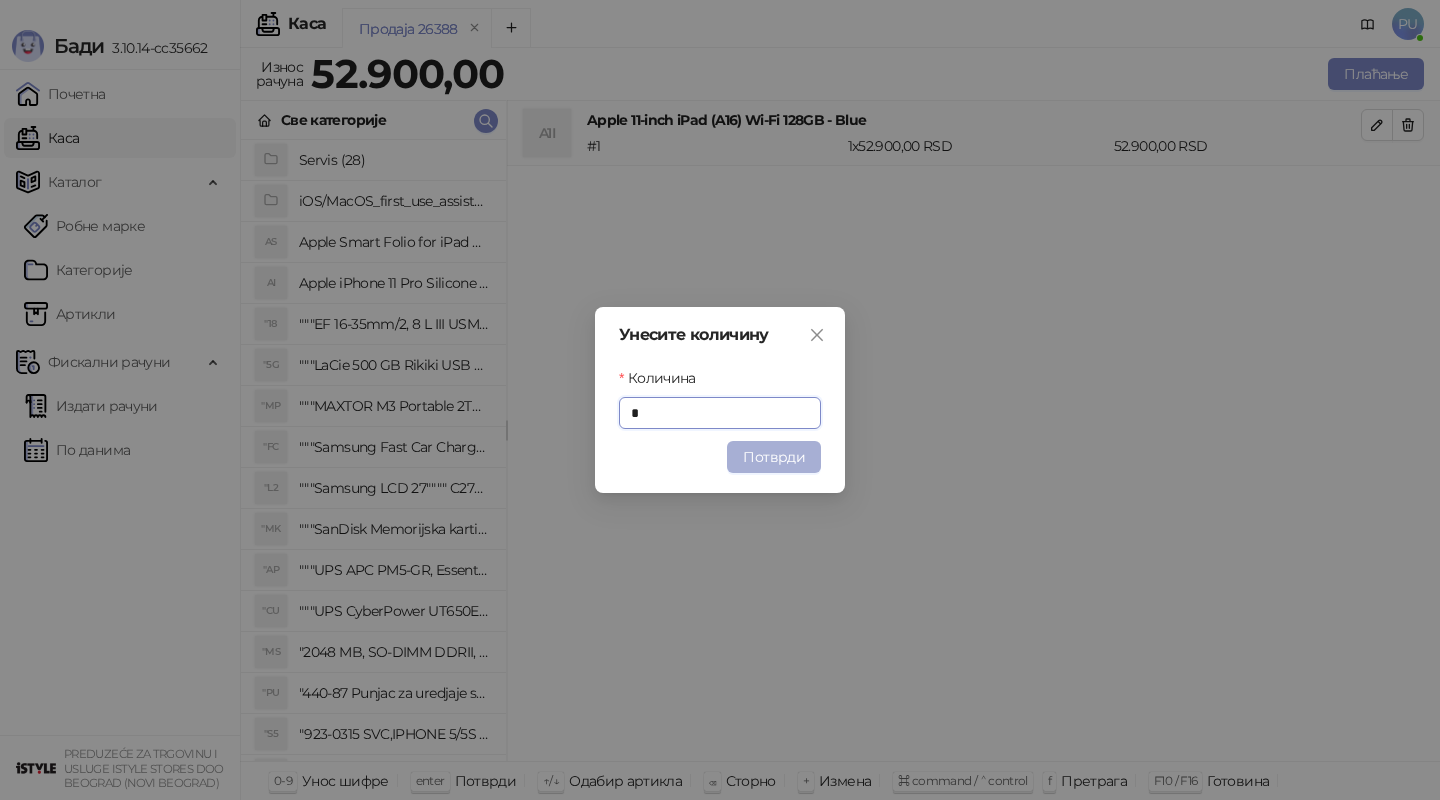 click on "Потврди" at bounding box center [774, 457] 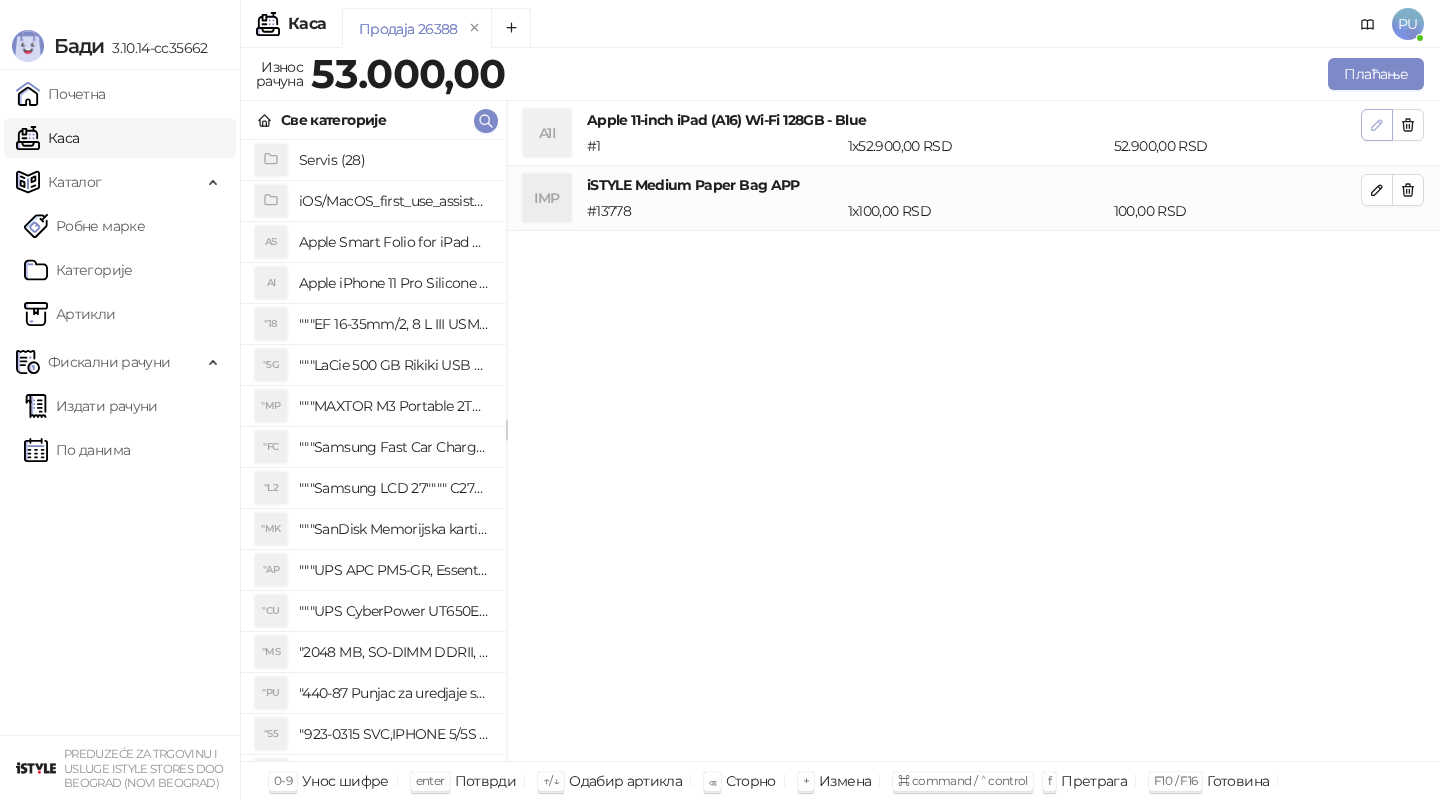 click 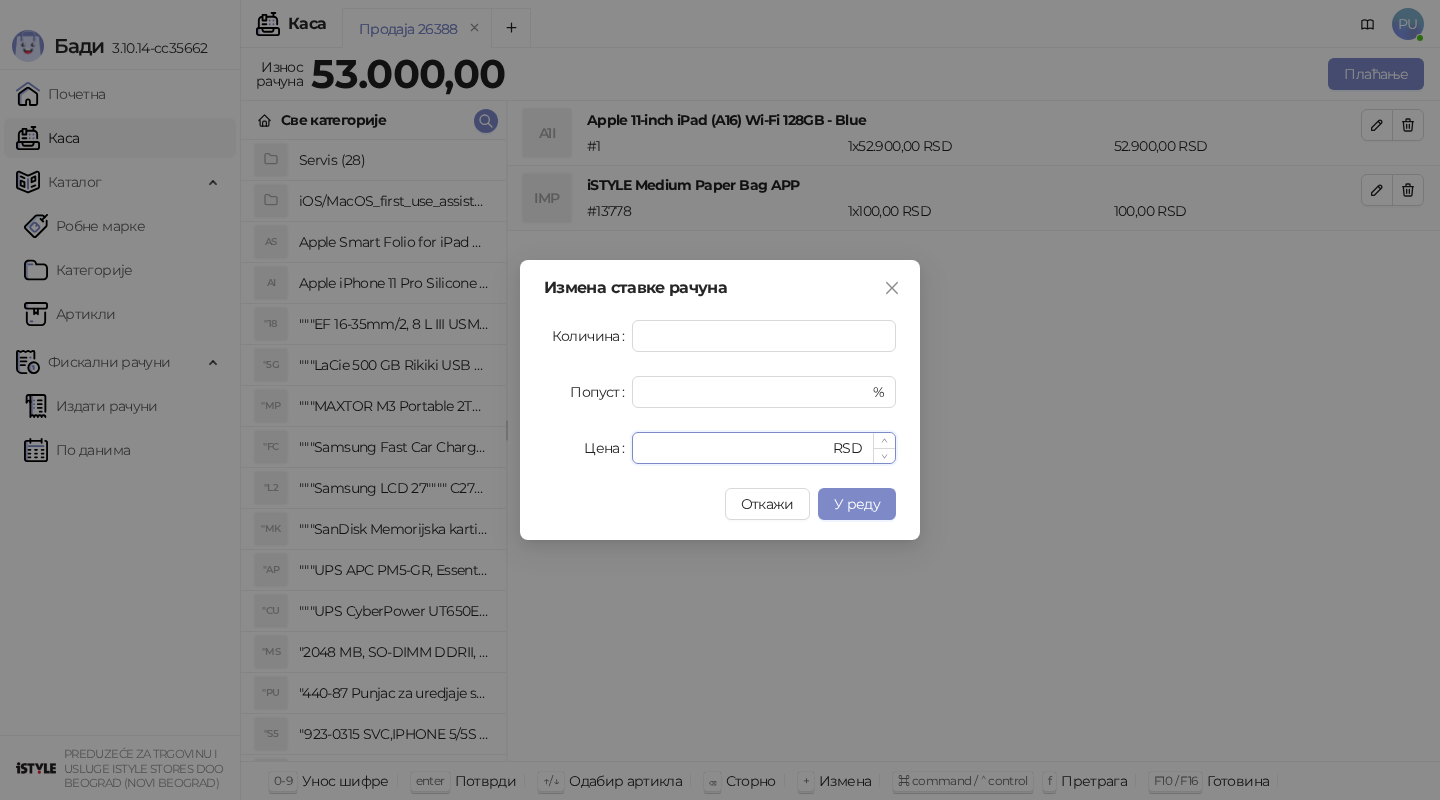 click on "*****" at bounding box center (736, 448) 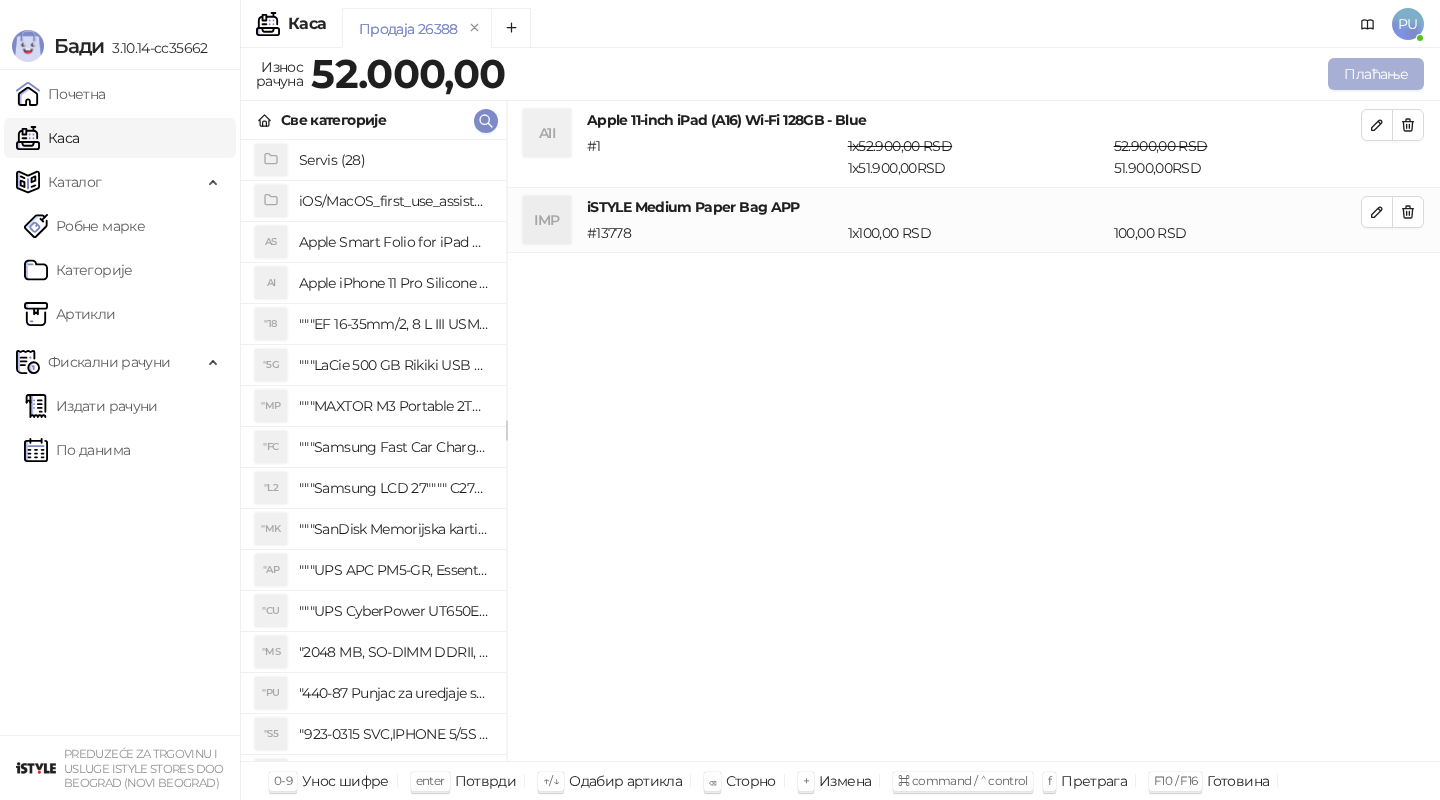click on "Плаћање" at bounding box center [1376, 74] 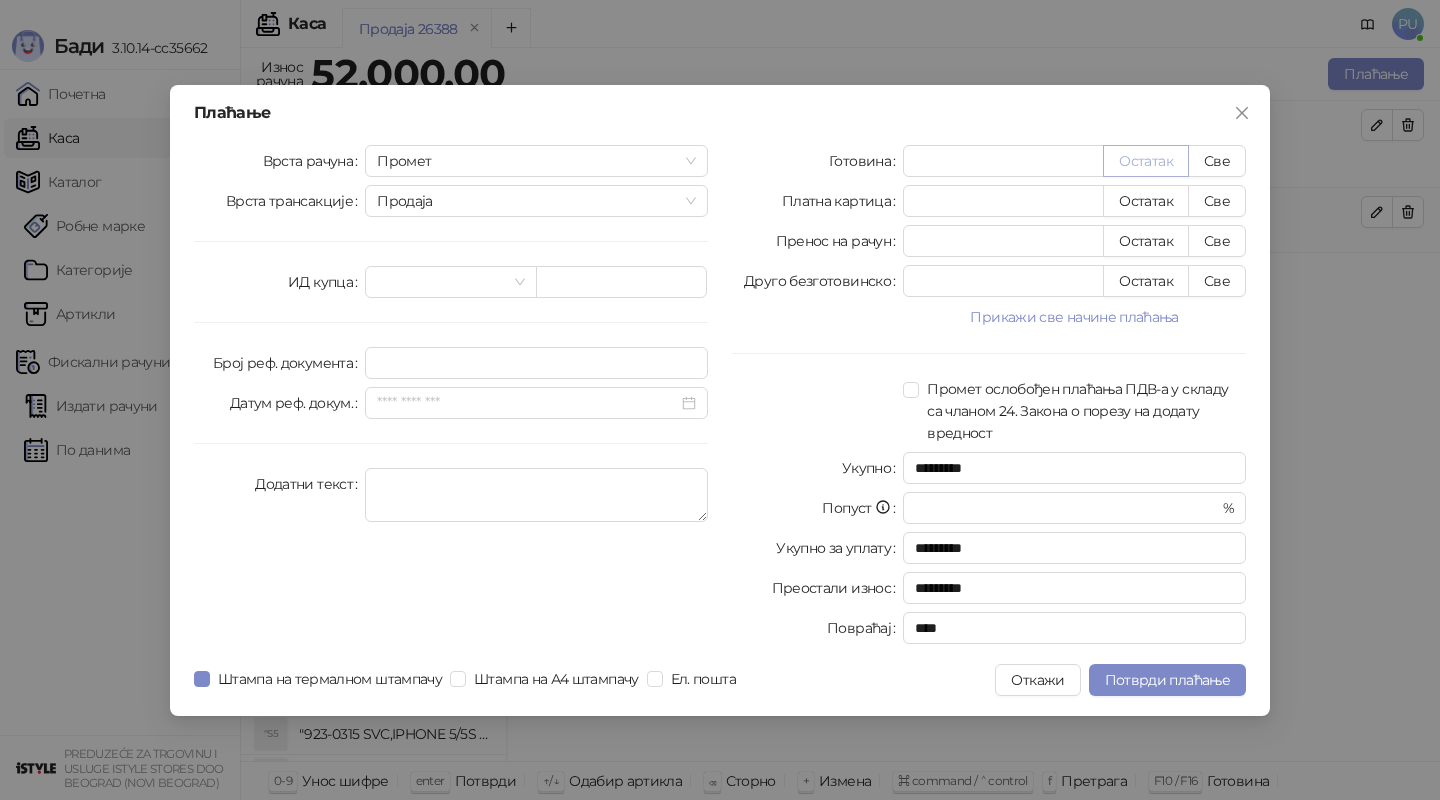 click on "Остатак" at bounding box center (1146, 161) 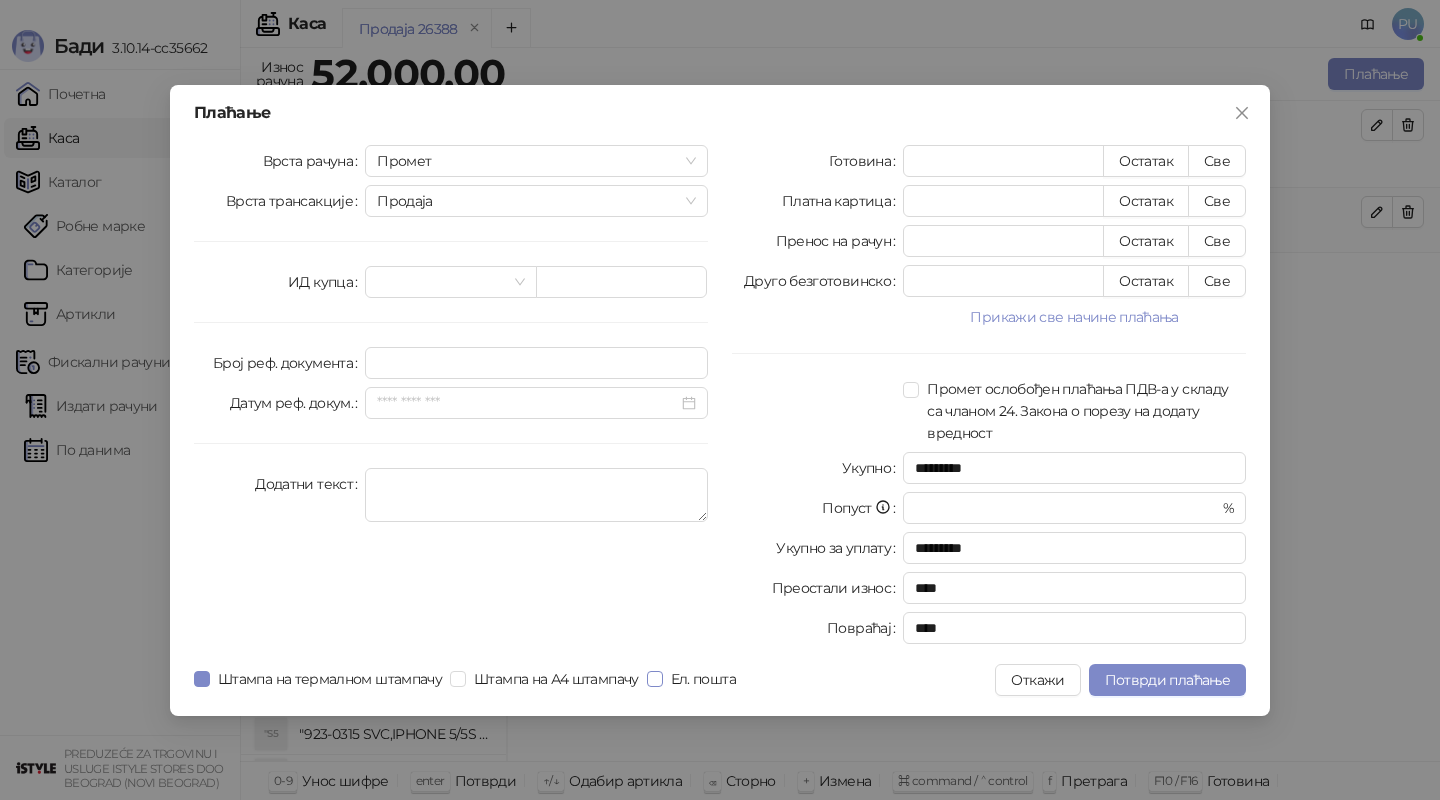 click on "Ел. пошта" at bounding box center [703, 679] 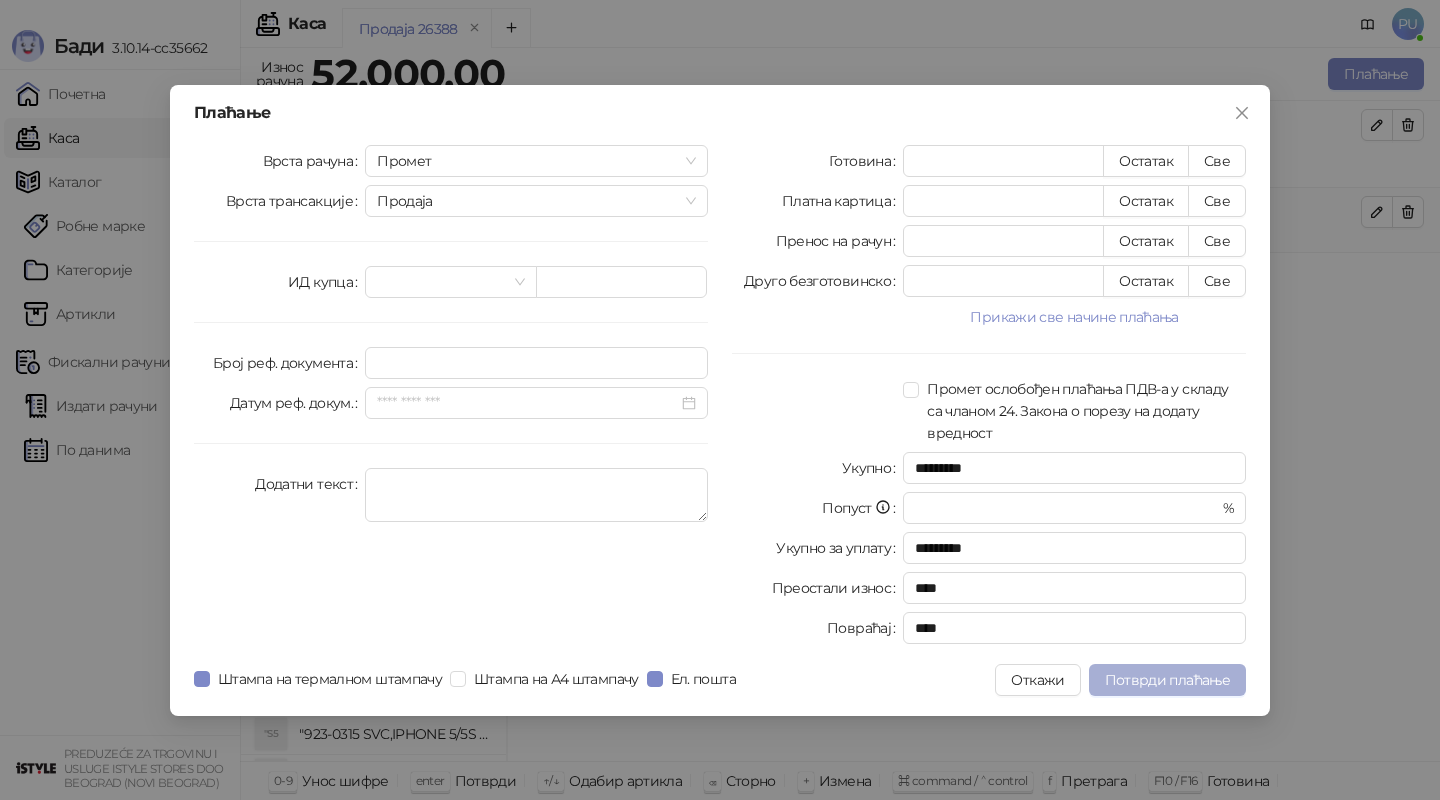 click on "Потврди плаћање" at bounding box center (1167, 680) 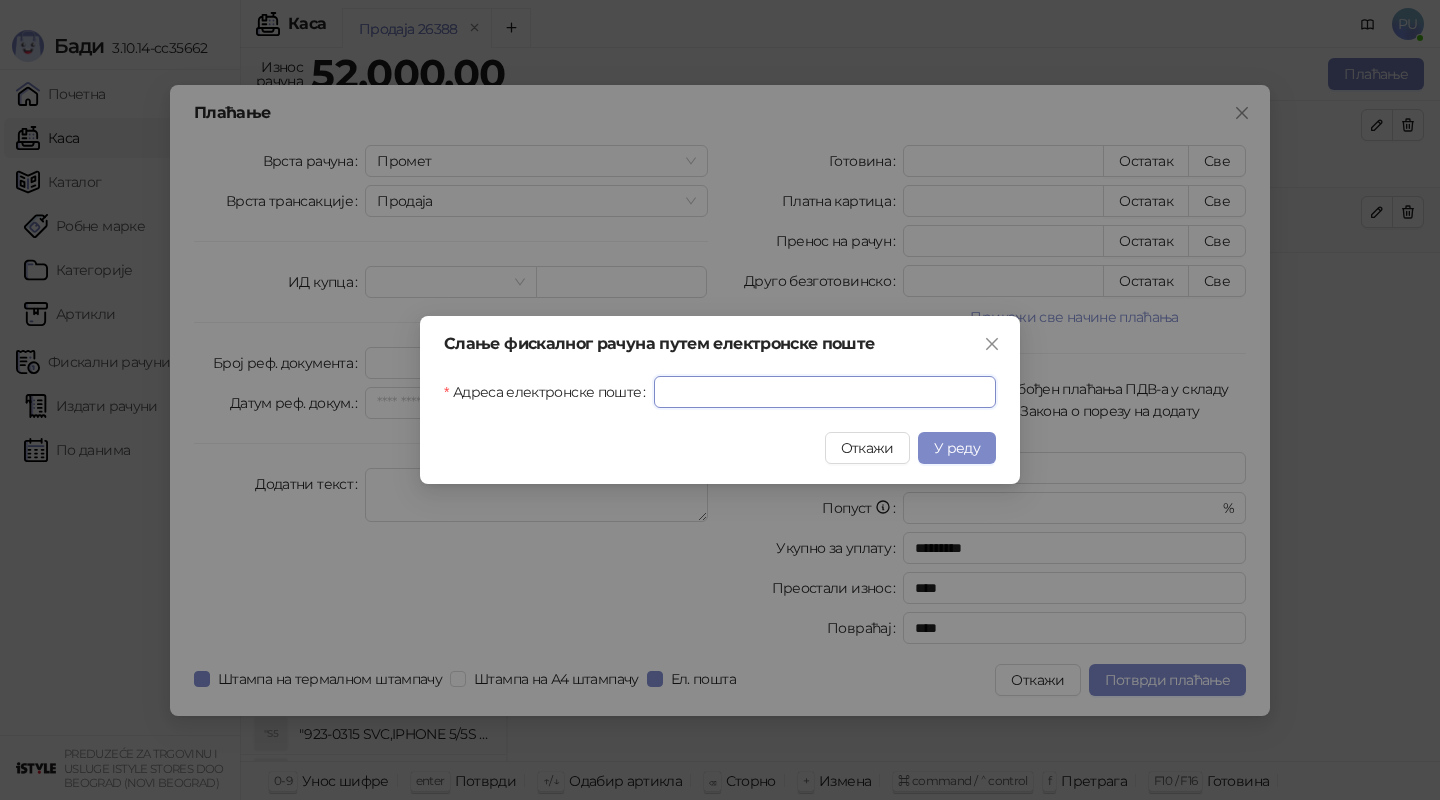 click on "Адреса електронске поште" at bounding box center [825, 392] 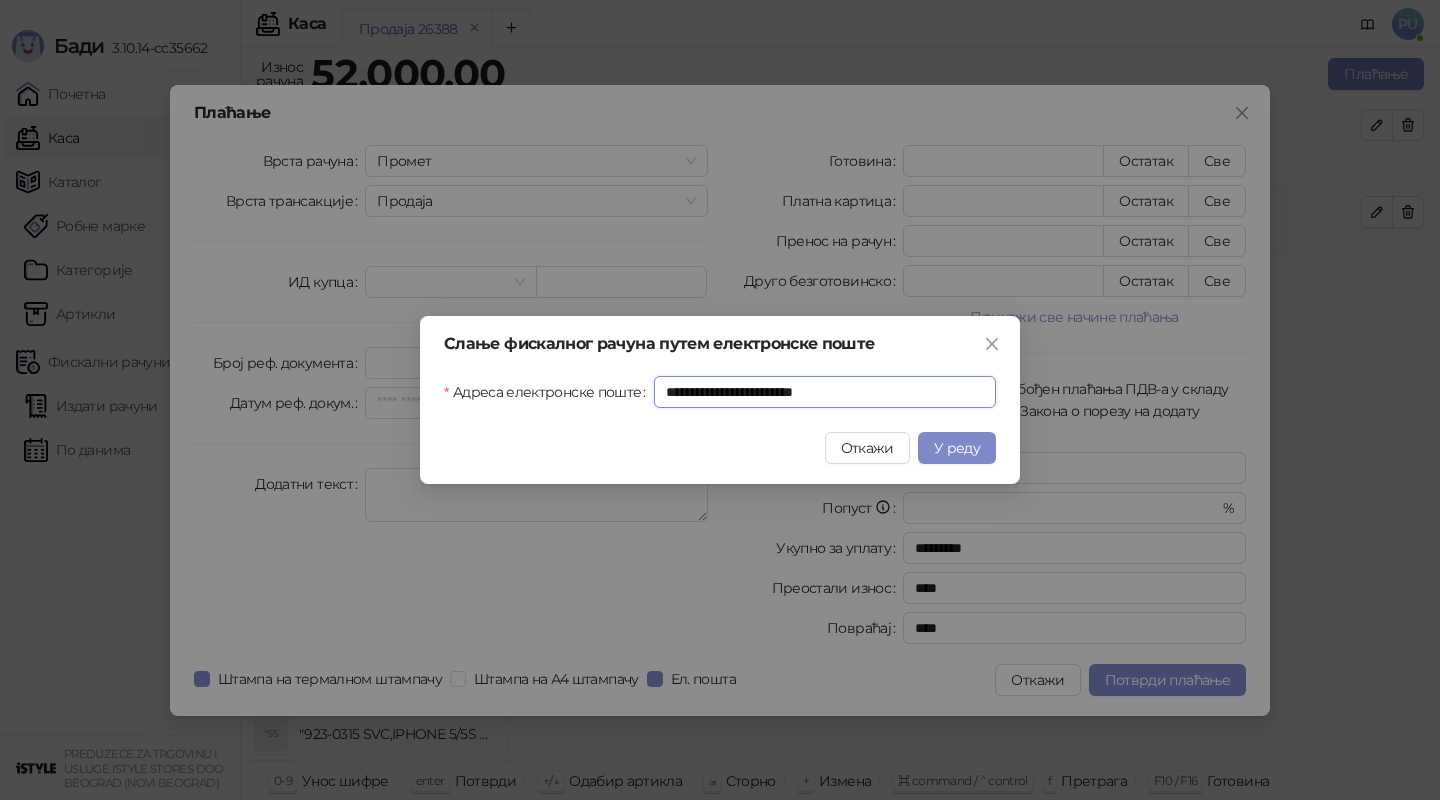type on "**********" 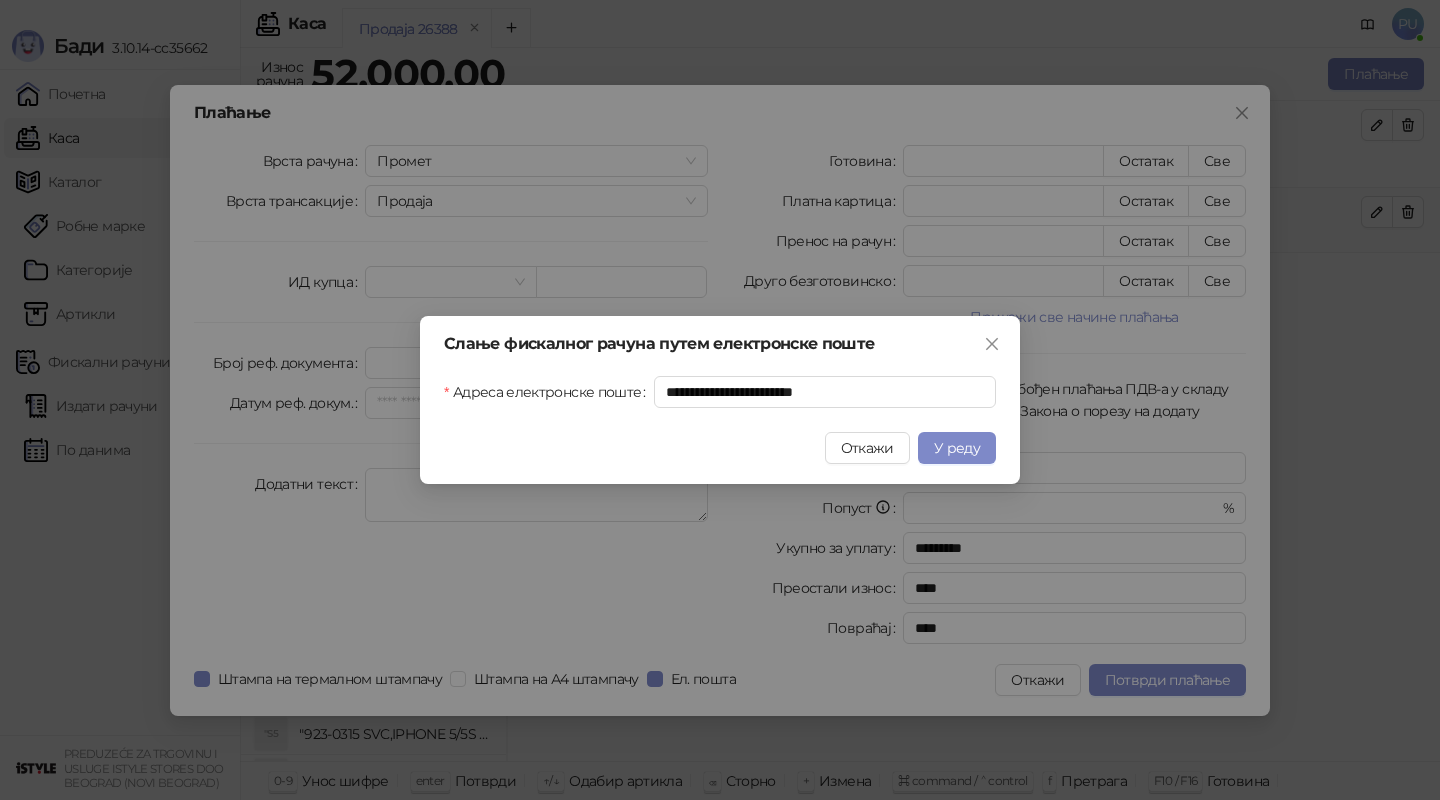 click on "У реду" at bounding box center (957, 448) 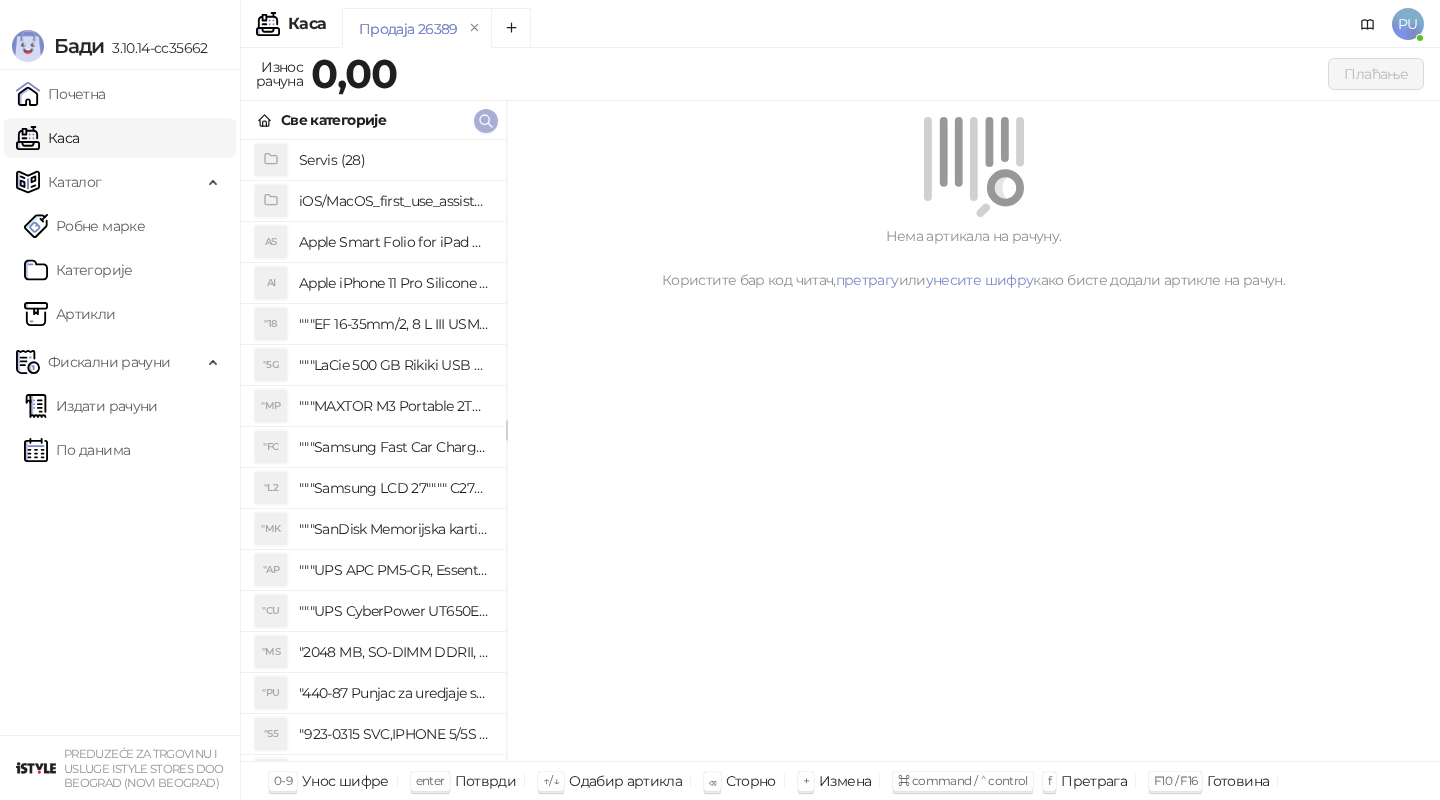 click 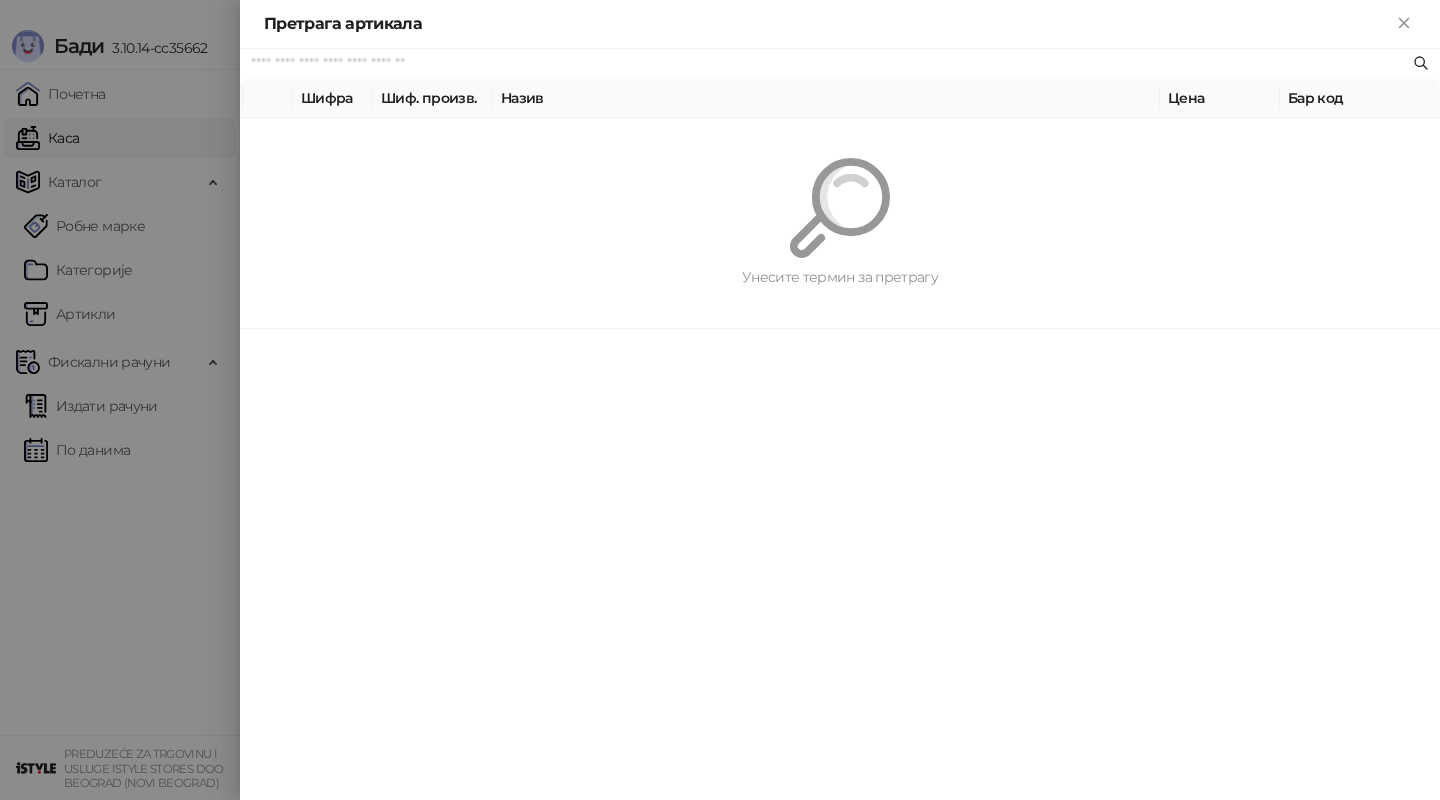 paste on "**********" 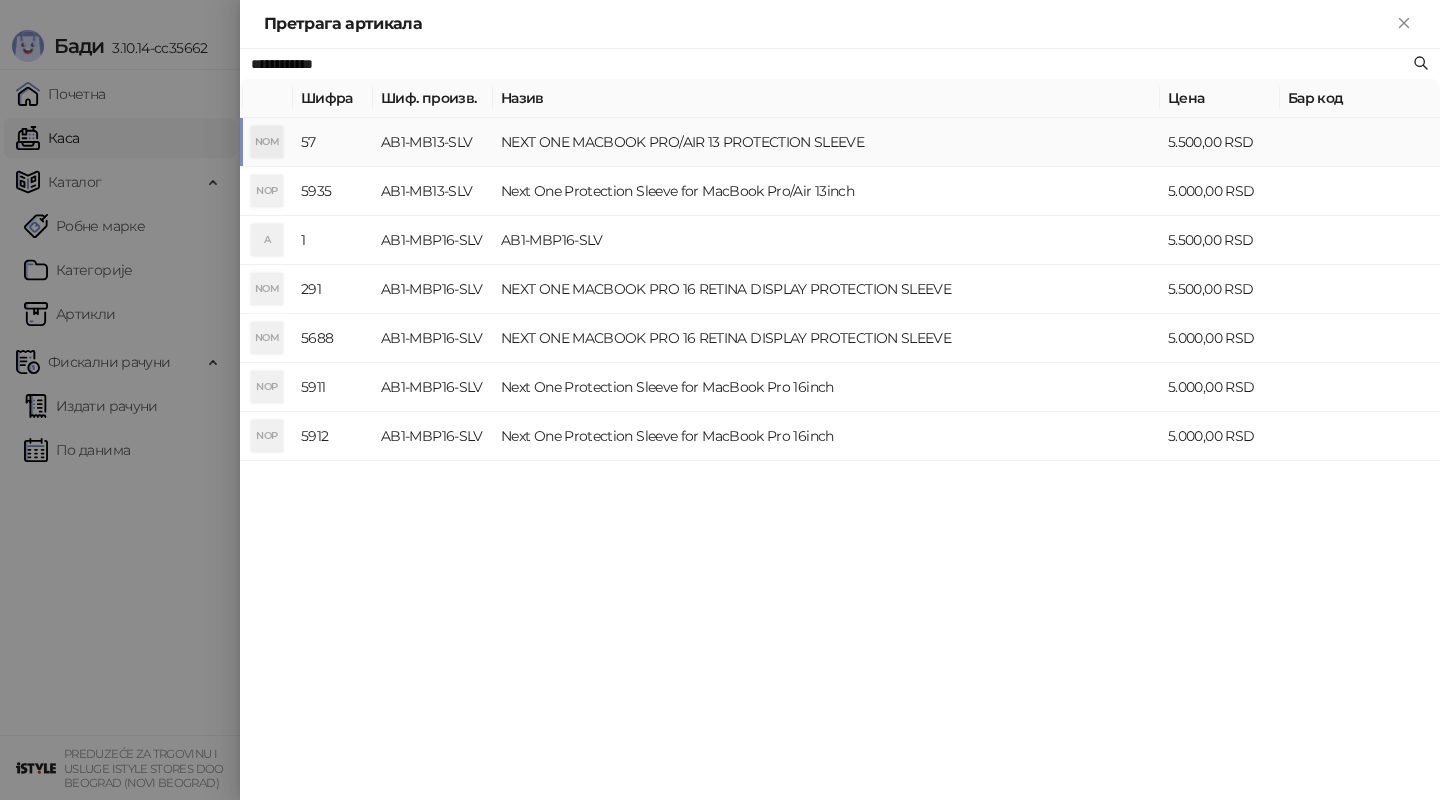 type on "**********" 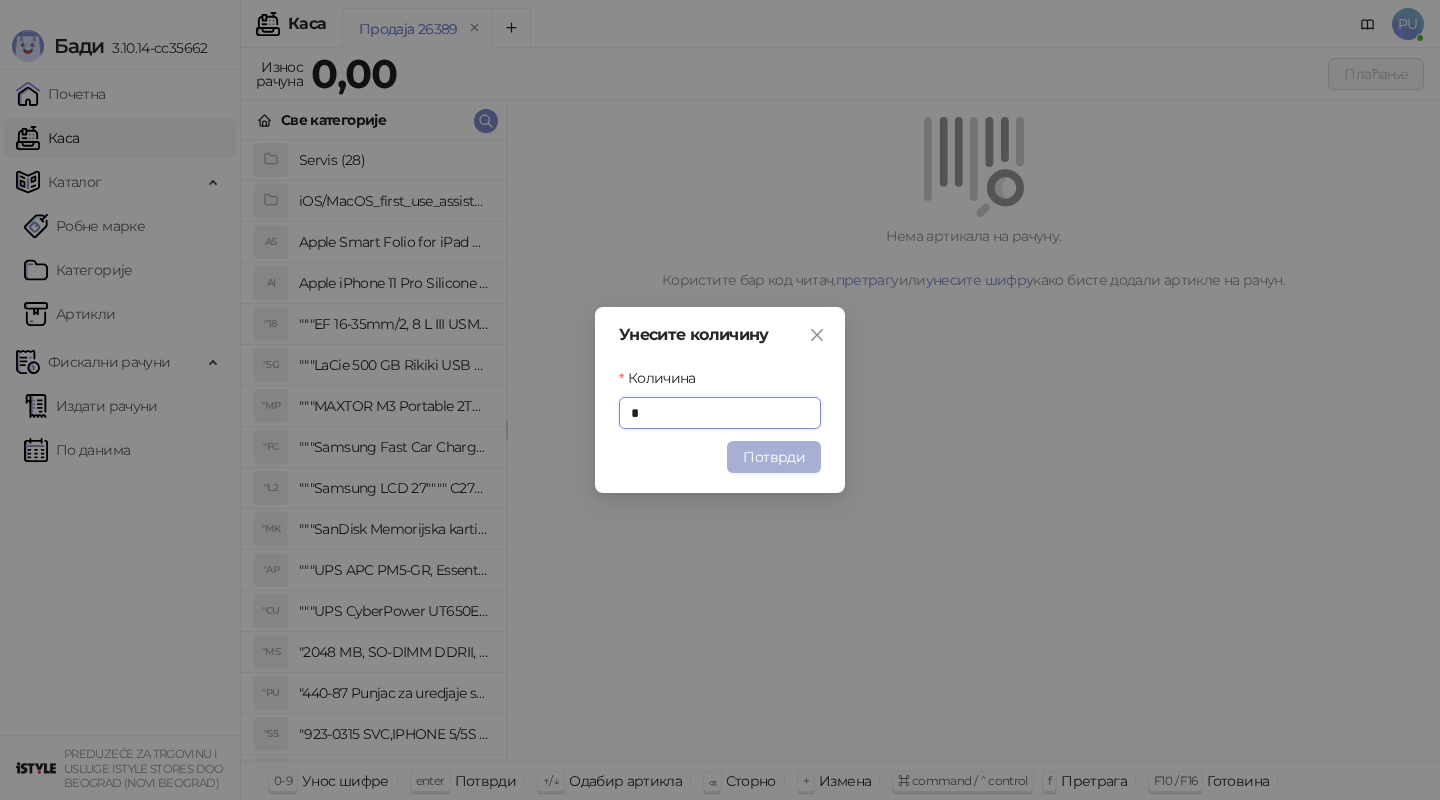 click on "Потврди" at bounding box center (774, 457) 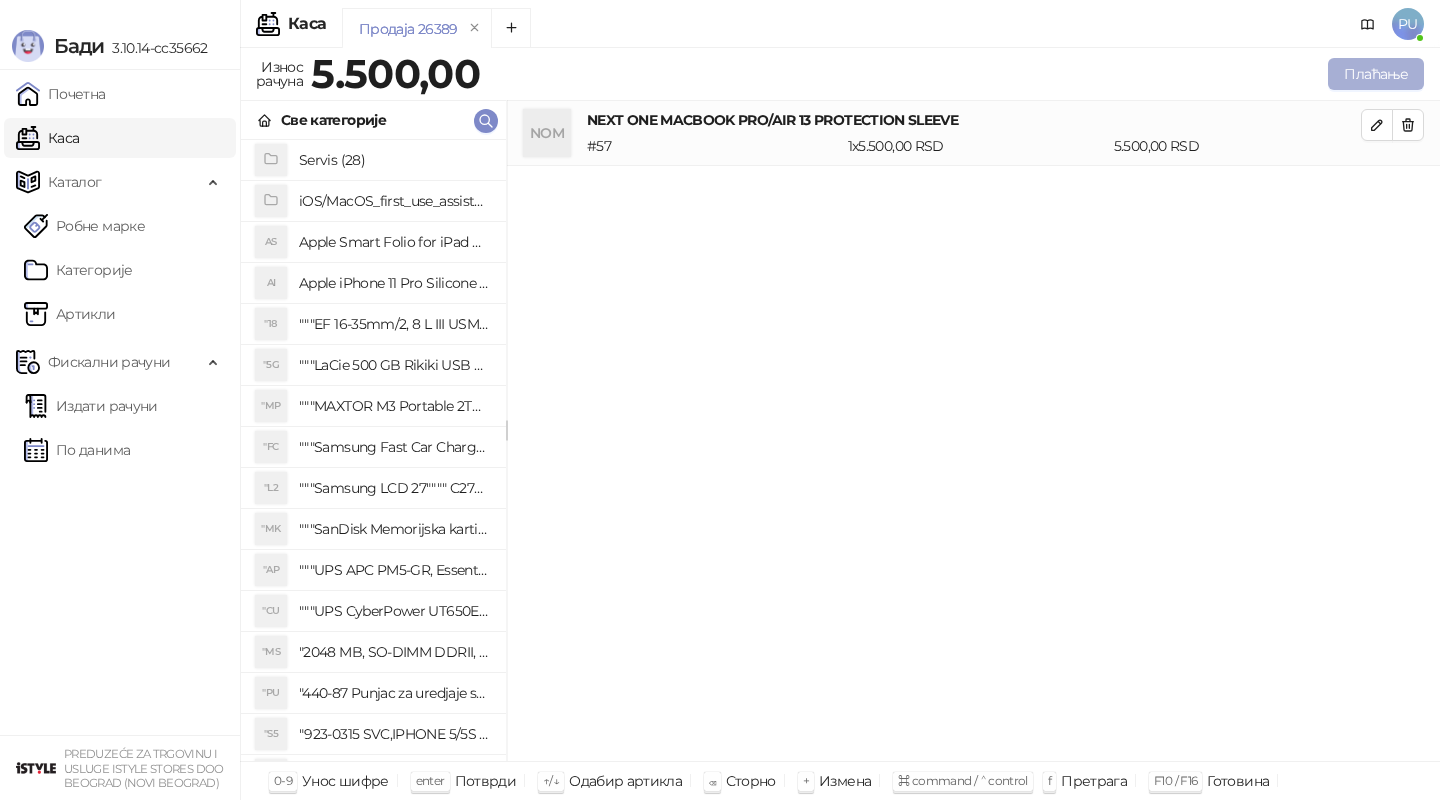 click on "Плаћање" at bounding box center (1376, 74) 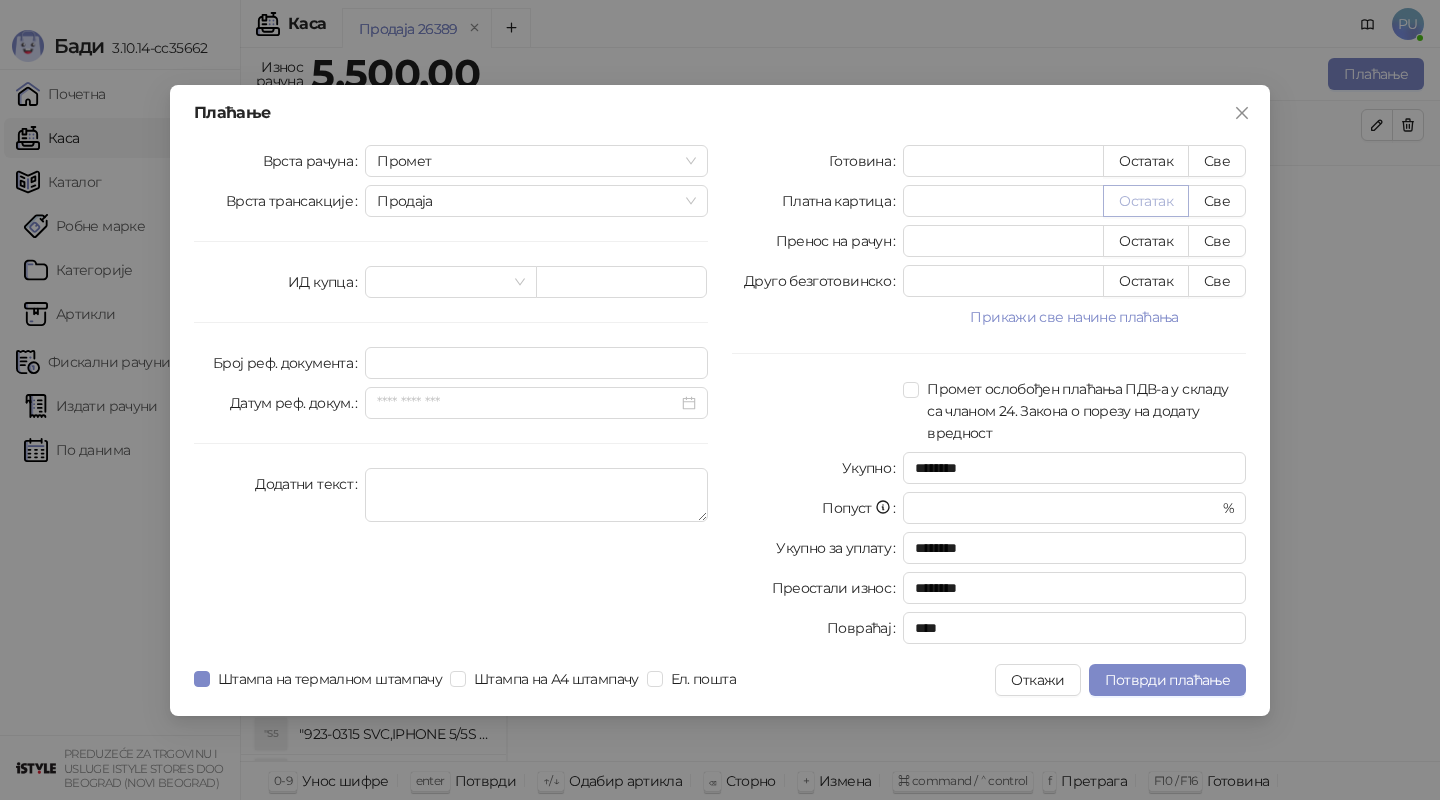 click on "Остатак" at bounding box center (1146, 201) 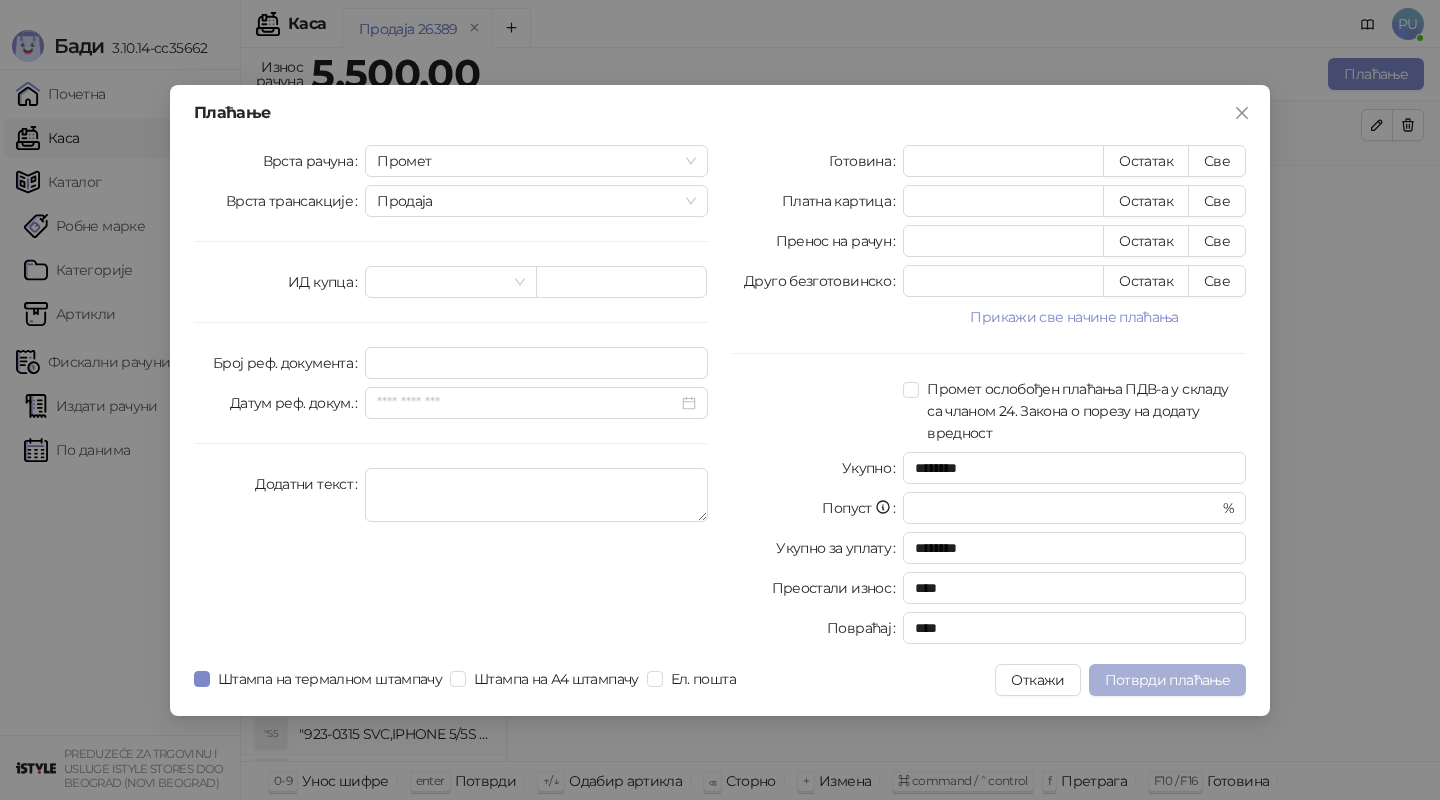click on "Потврди плаћање" at bounding box center [1167, 680] 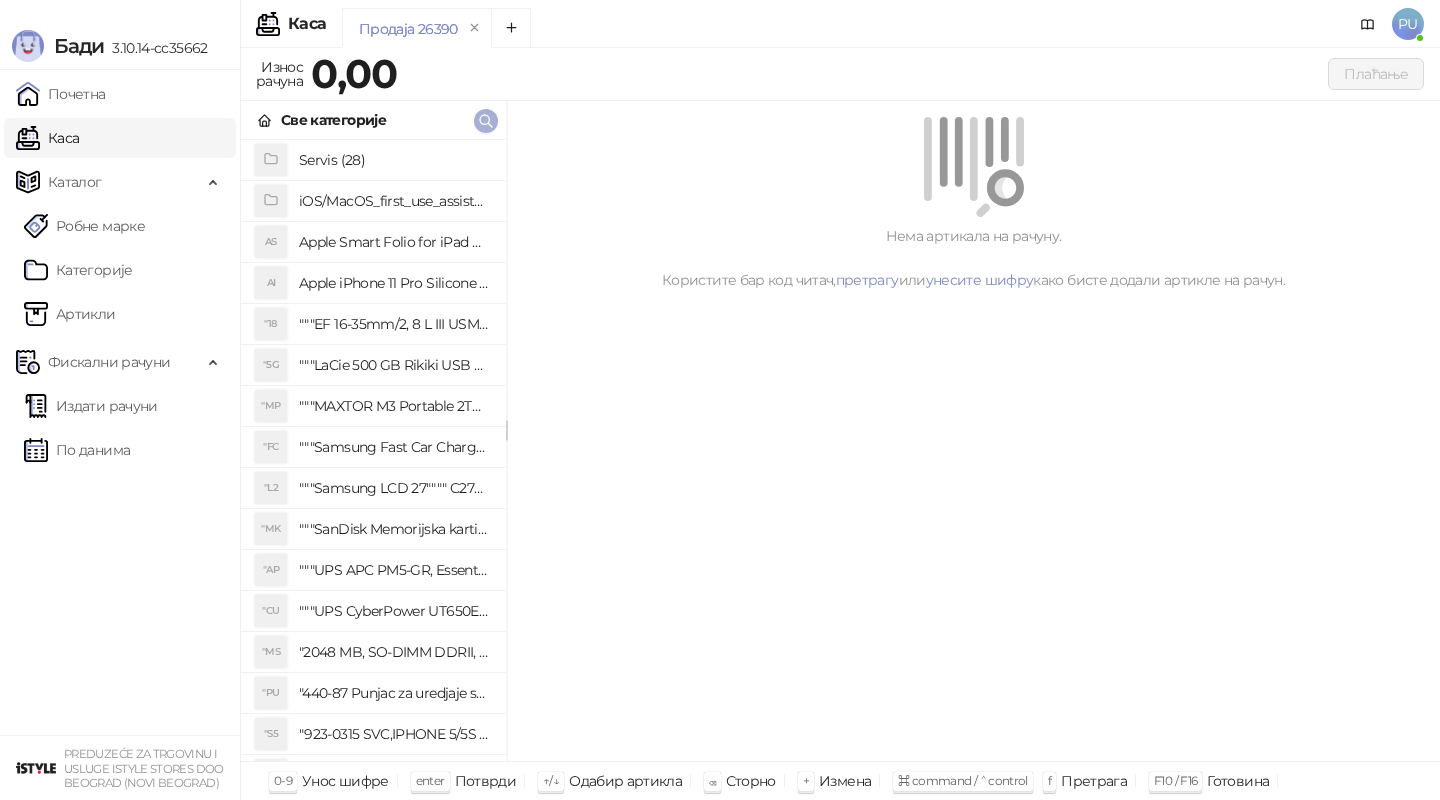 click 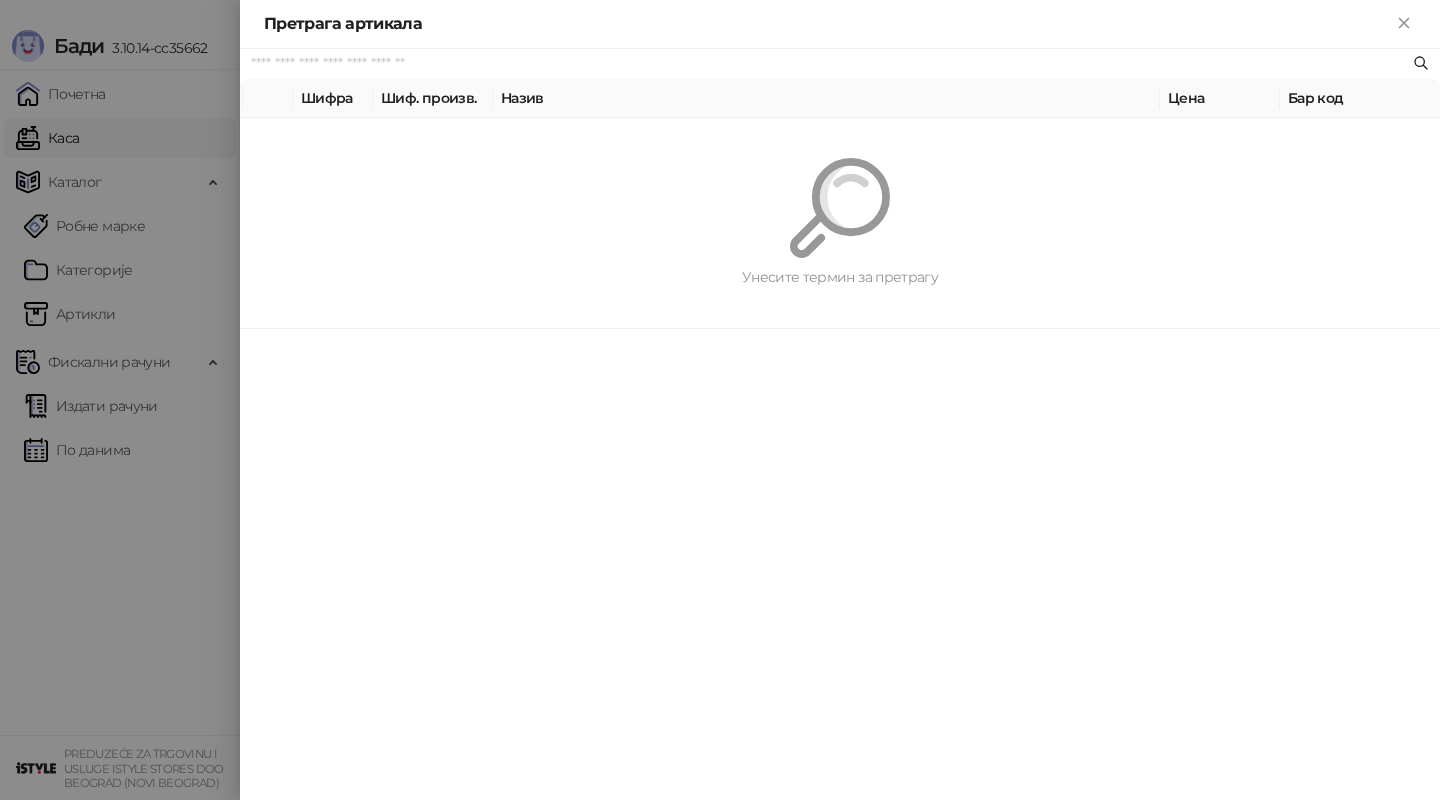 paste on "*********" 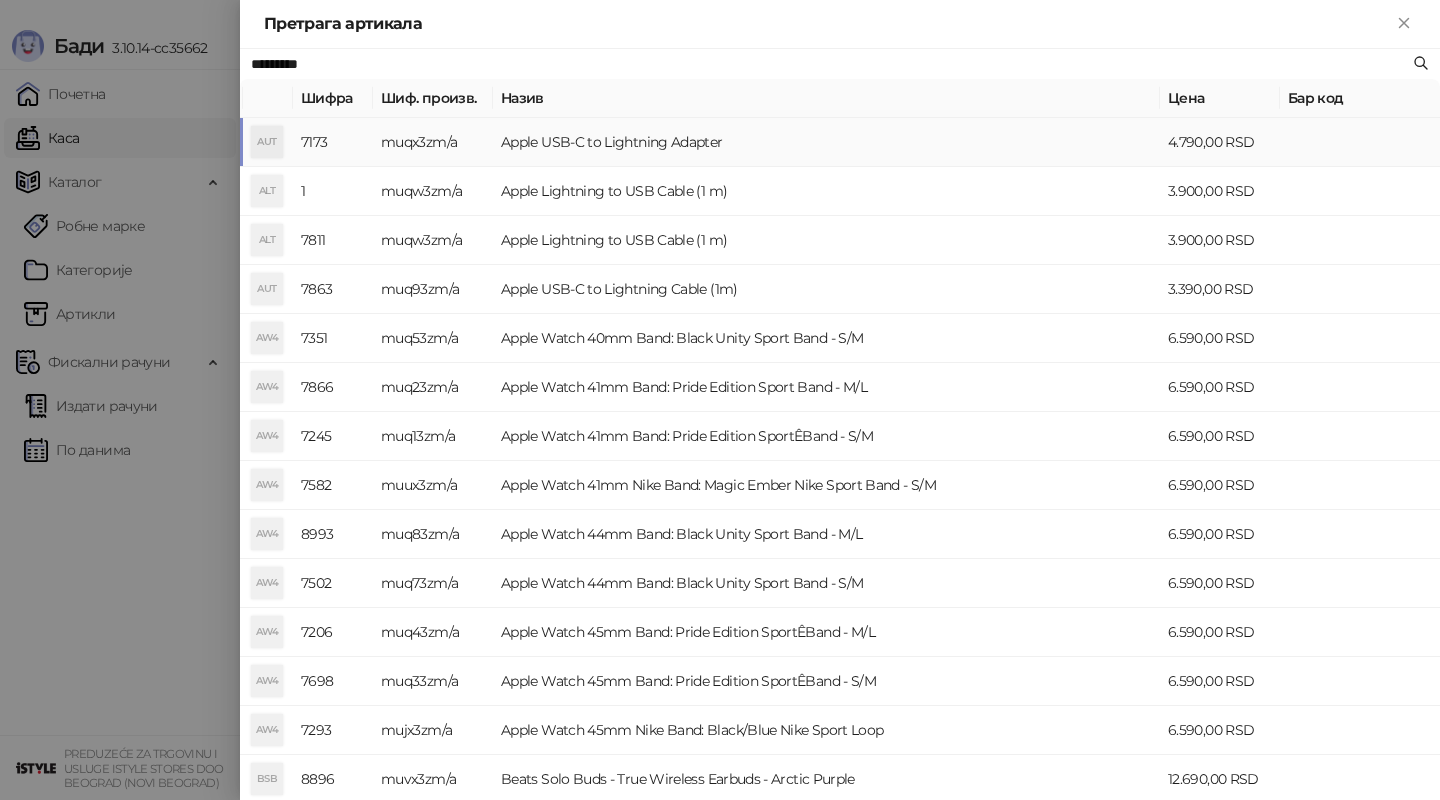 type on "*********" 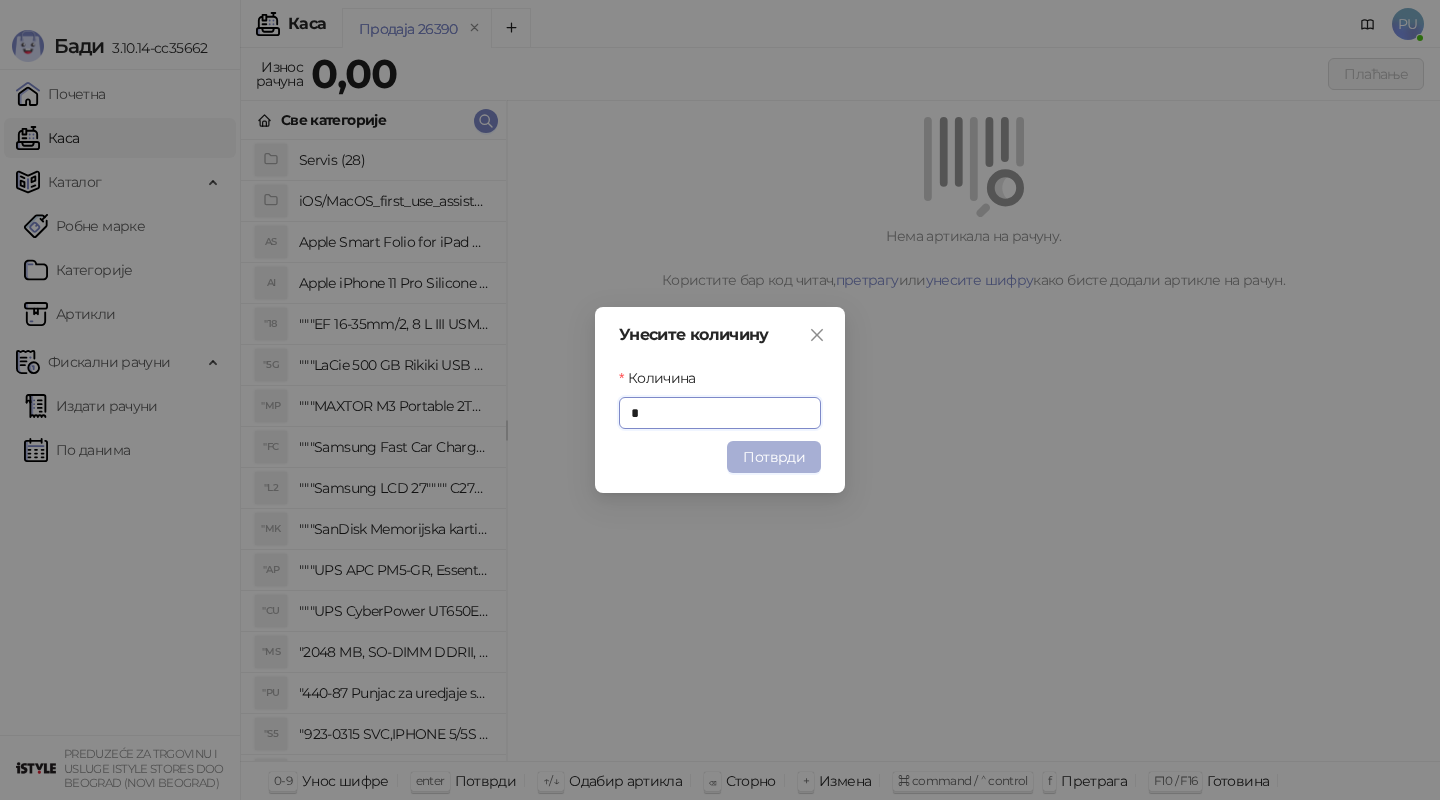 click on "Потврди" at bounding box center (774, 457) 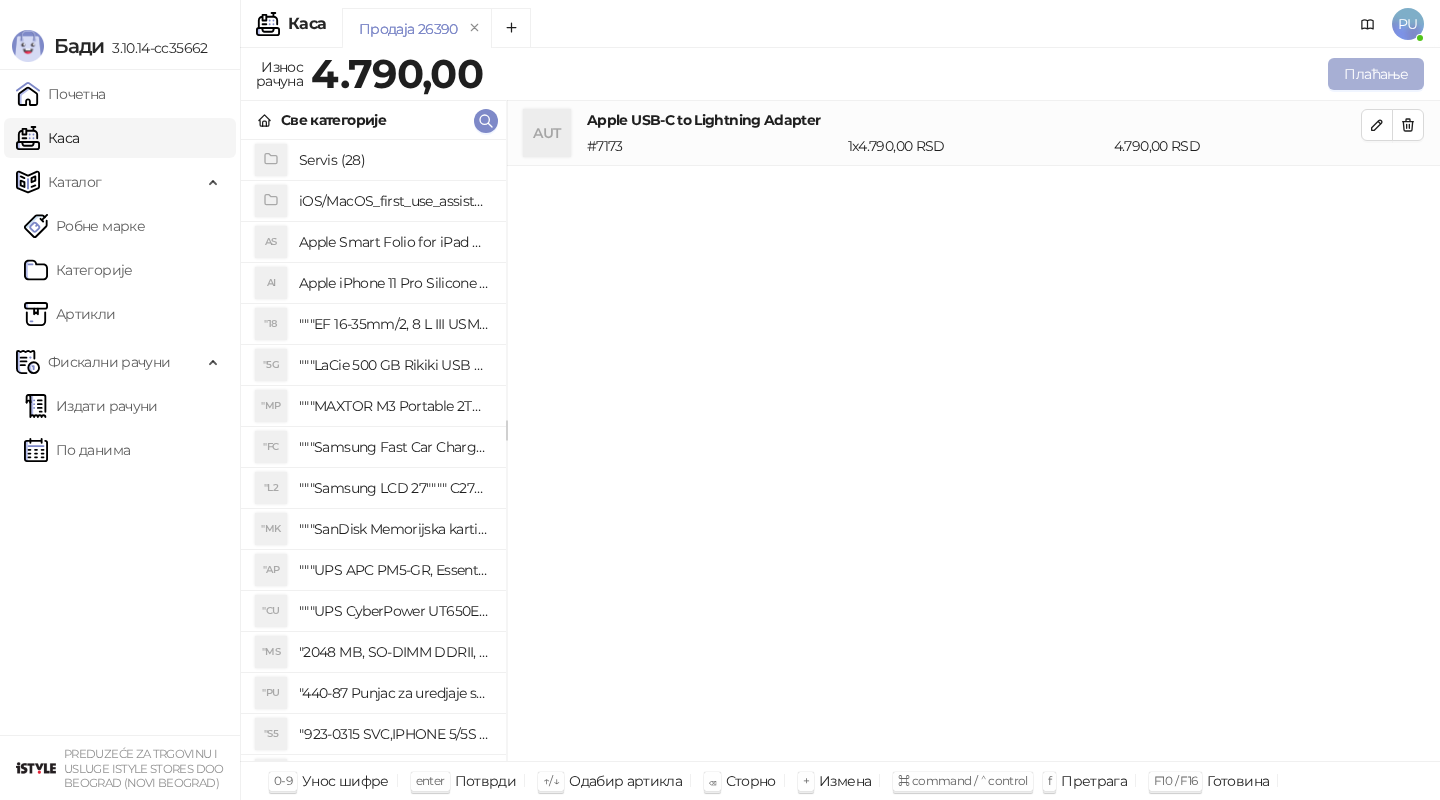 click on "Плаћање" at bounding box center [1376, 74] 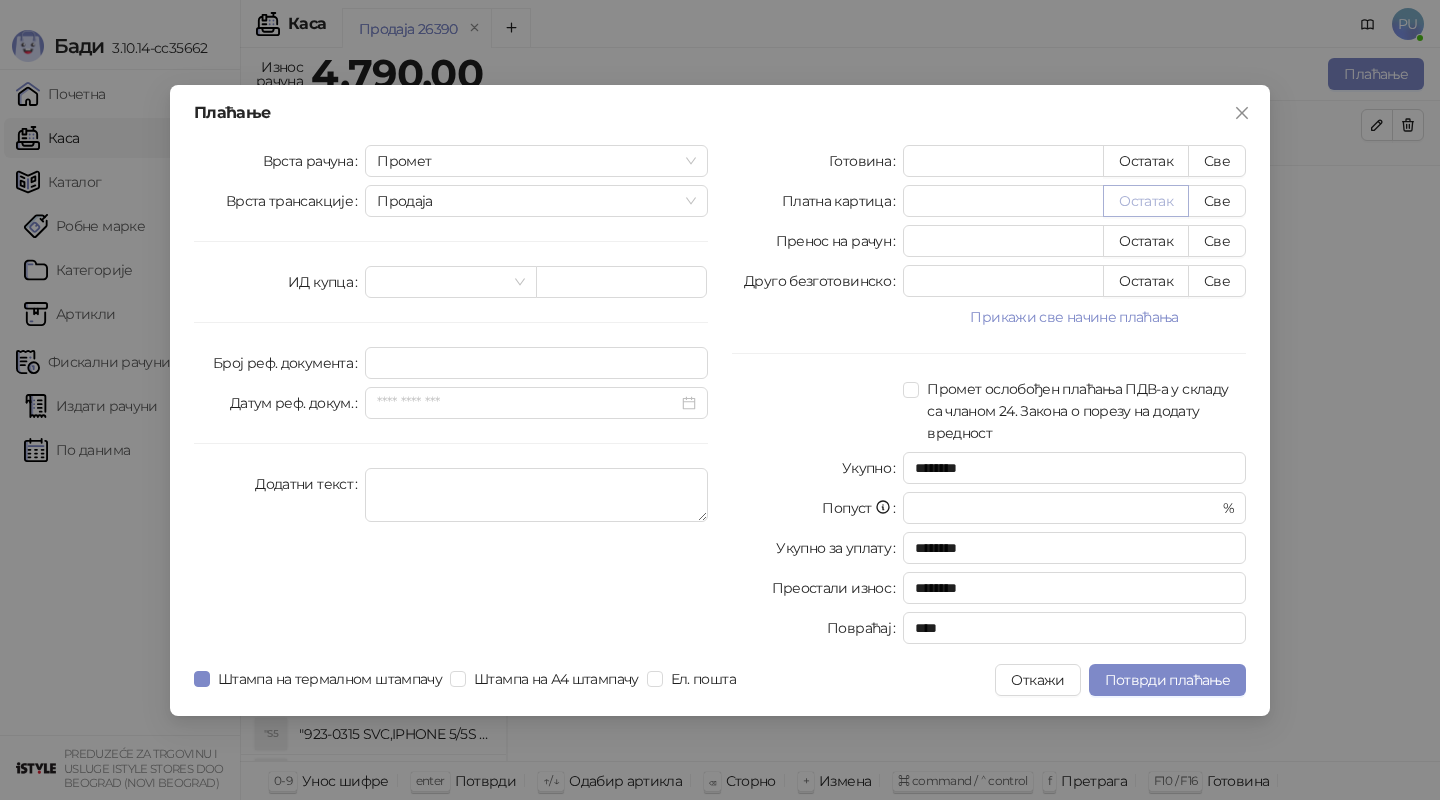 click on "Остатак" at bounding box center [1146, 201] 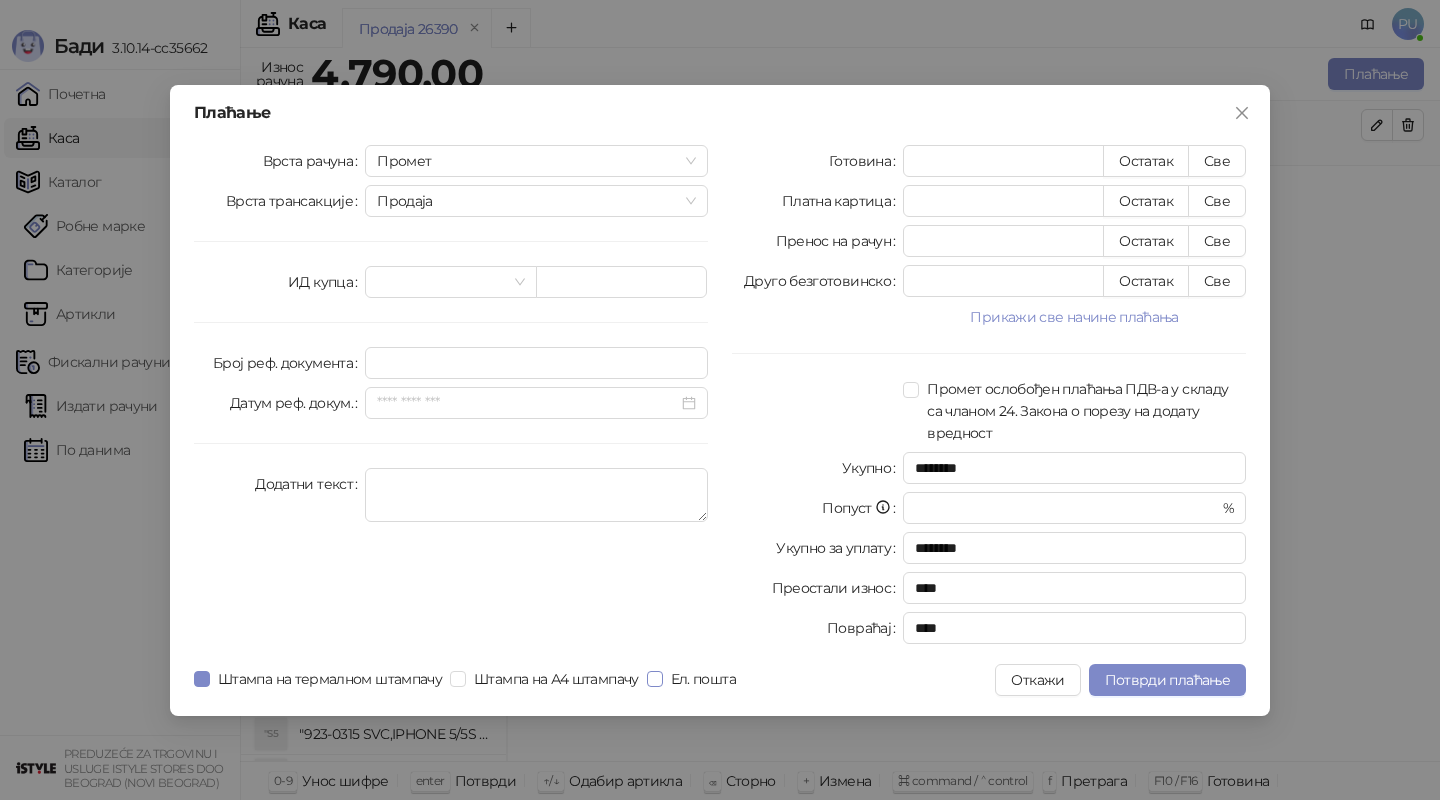 click on "Ел. пошта" at bounding box center [703, 679] 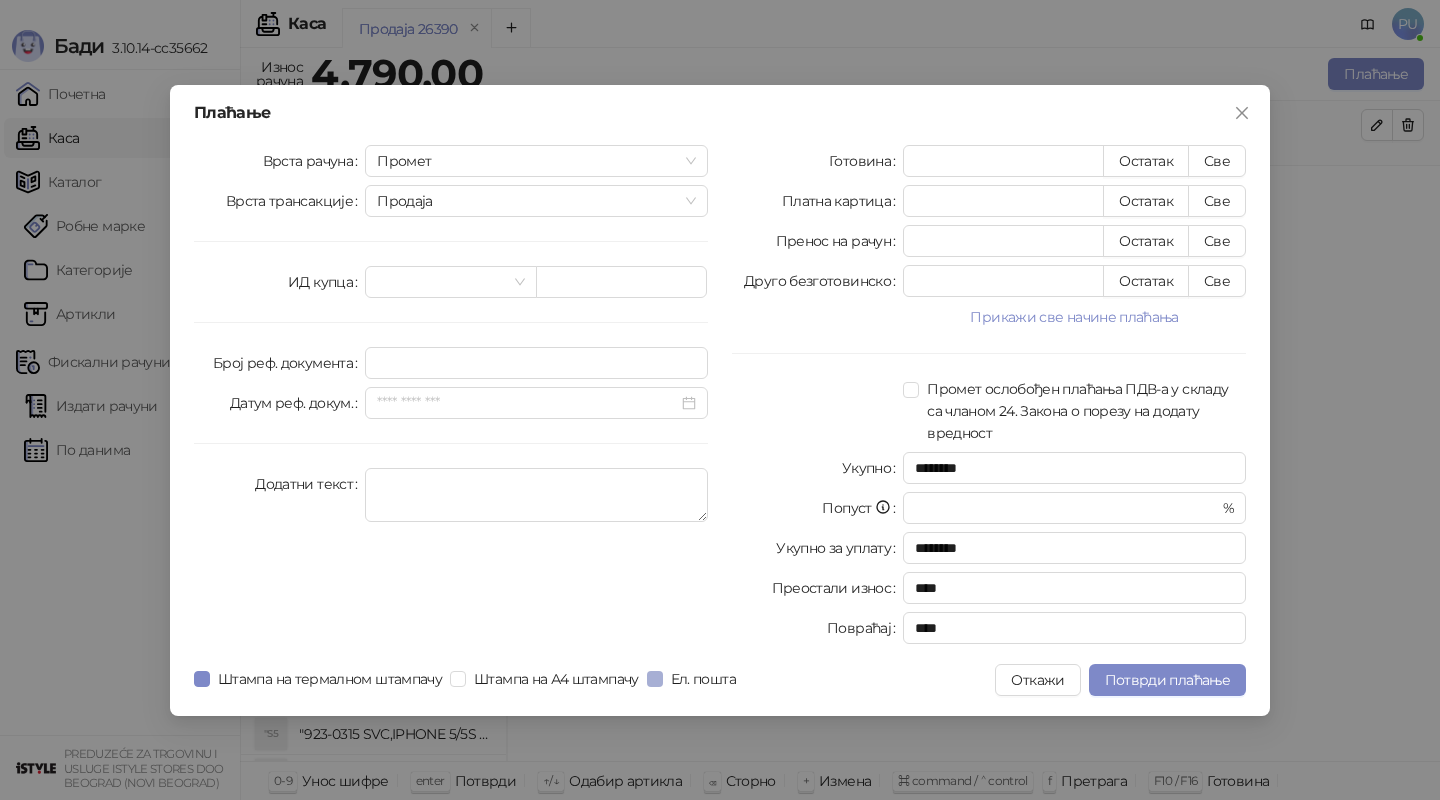 click on "Ел. пошта" at bounding box center (703, 679) 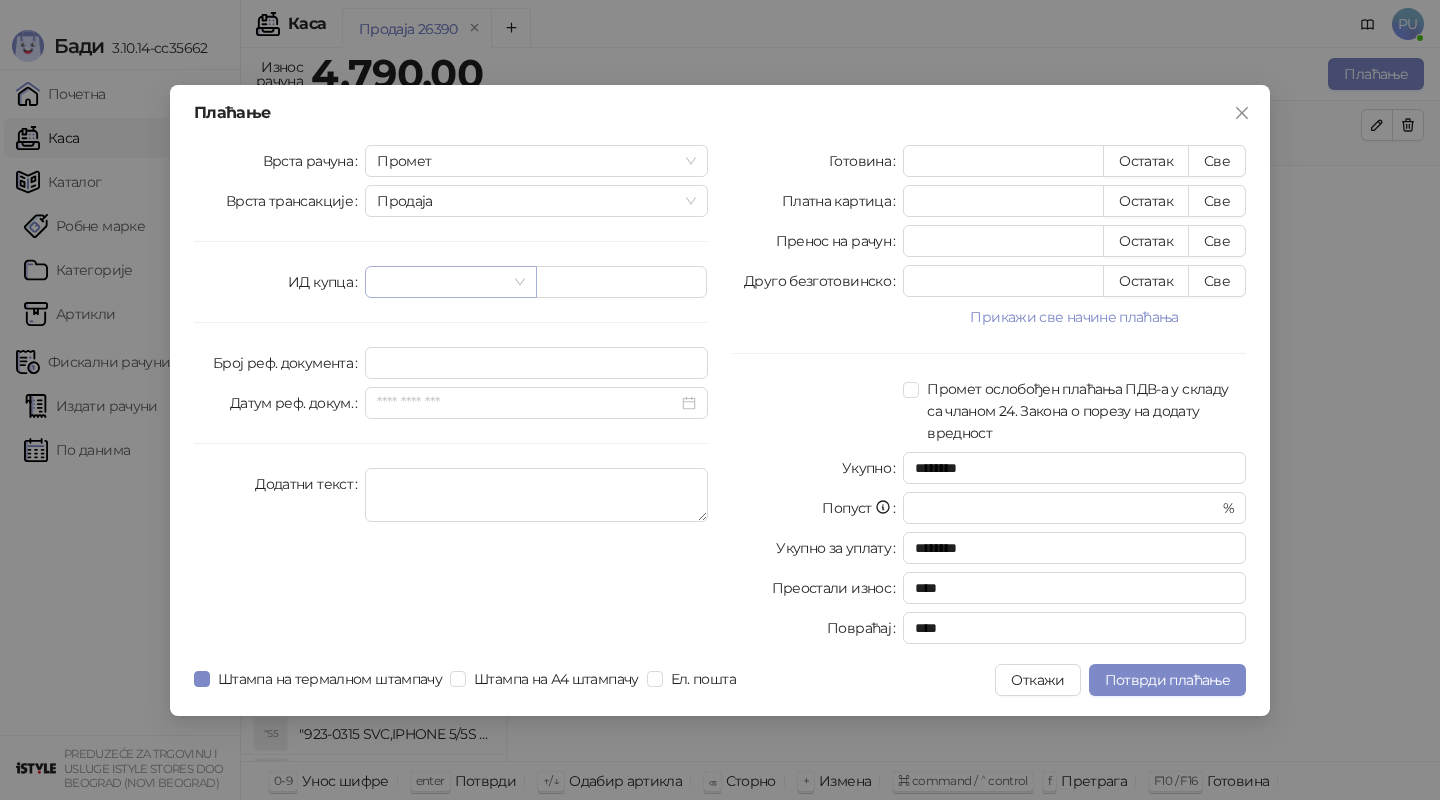 click at bounding box center (441, 282) 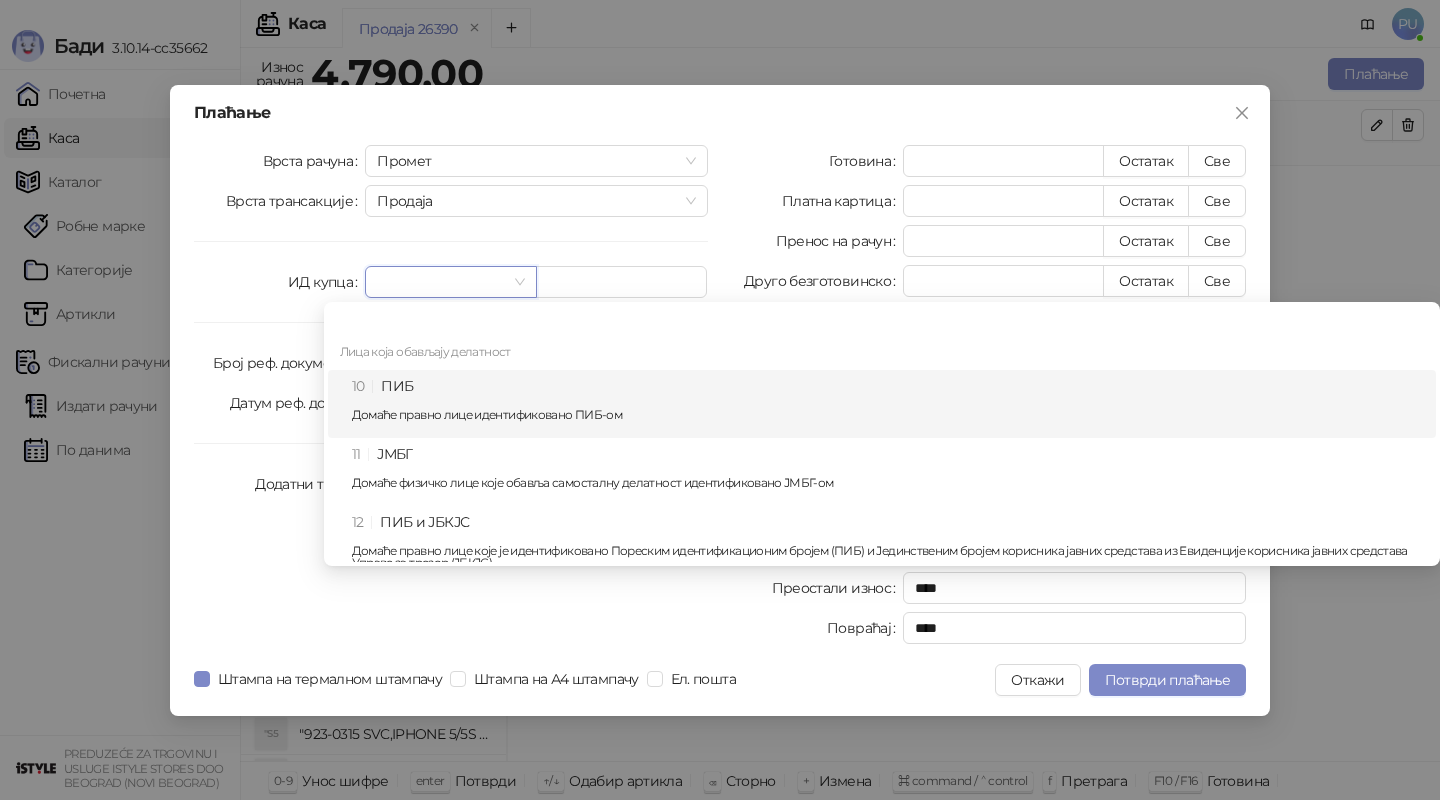click on "10 ПИБ Домаће правно лице идентификовано ПИБ-ом" at bounding box center (888, 404) 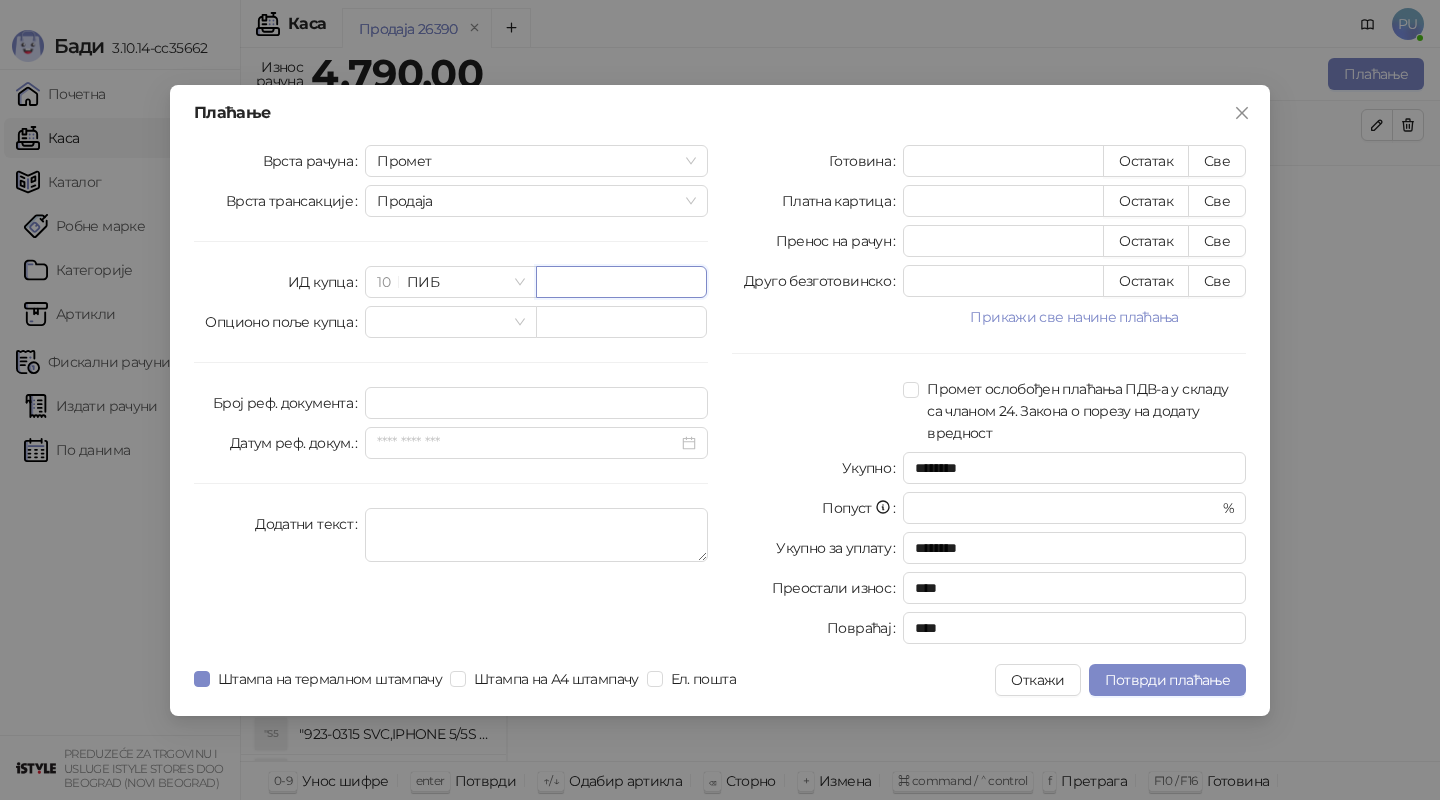 paste on "*********" 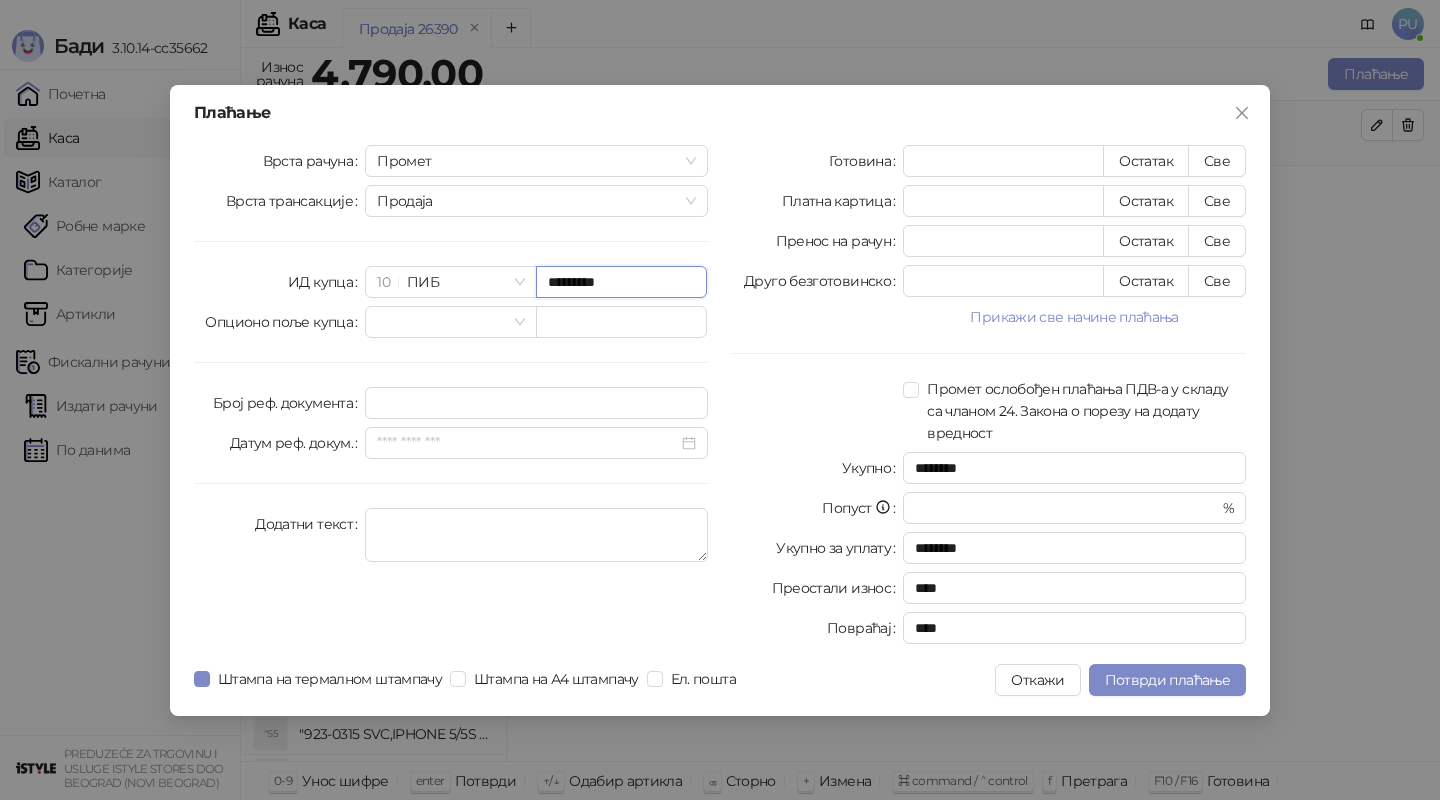 type on "*********" 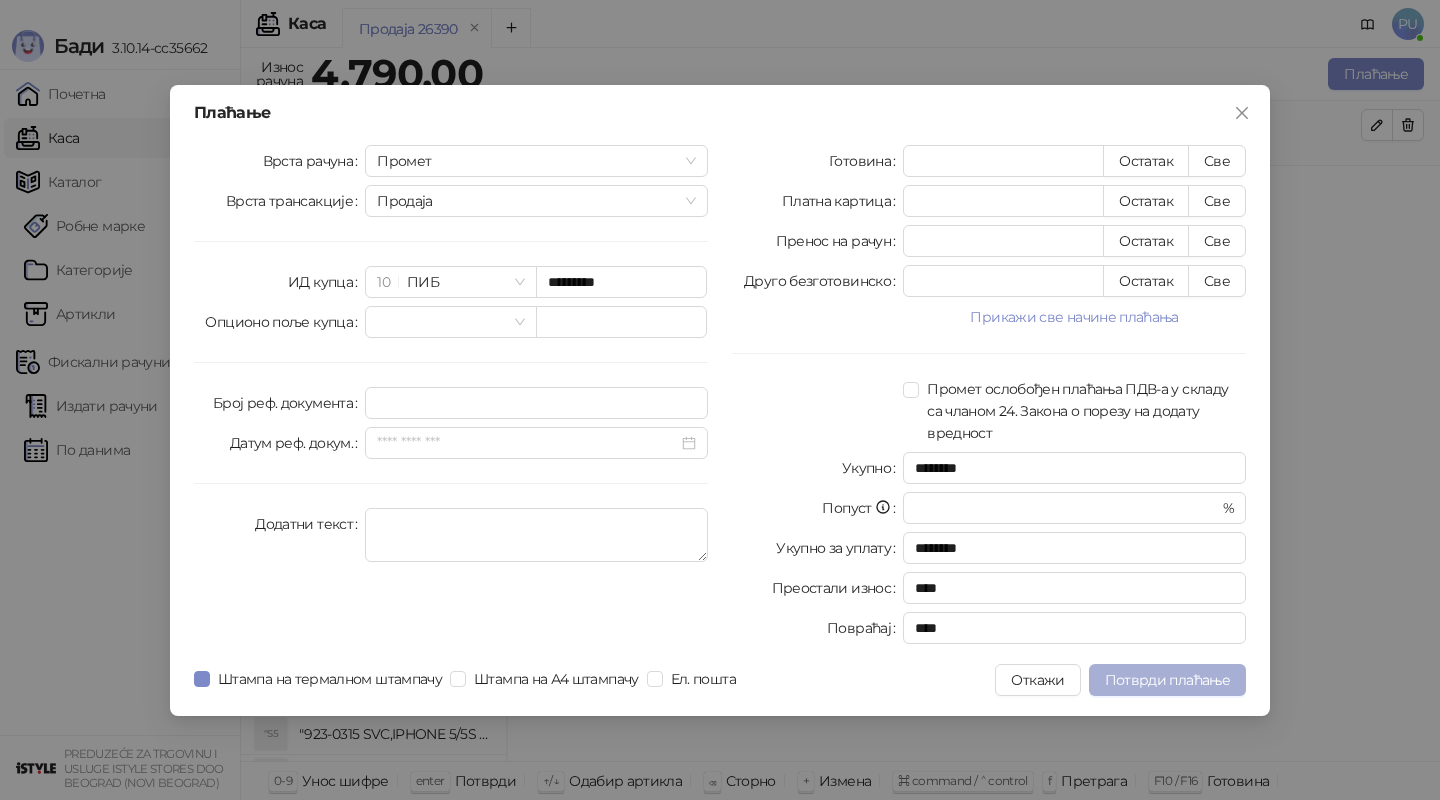 click on "Потврди плаћање" at bounding box center [1167, 680] 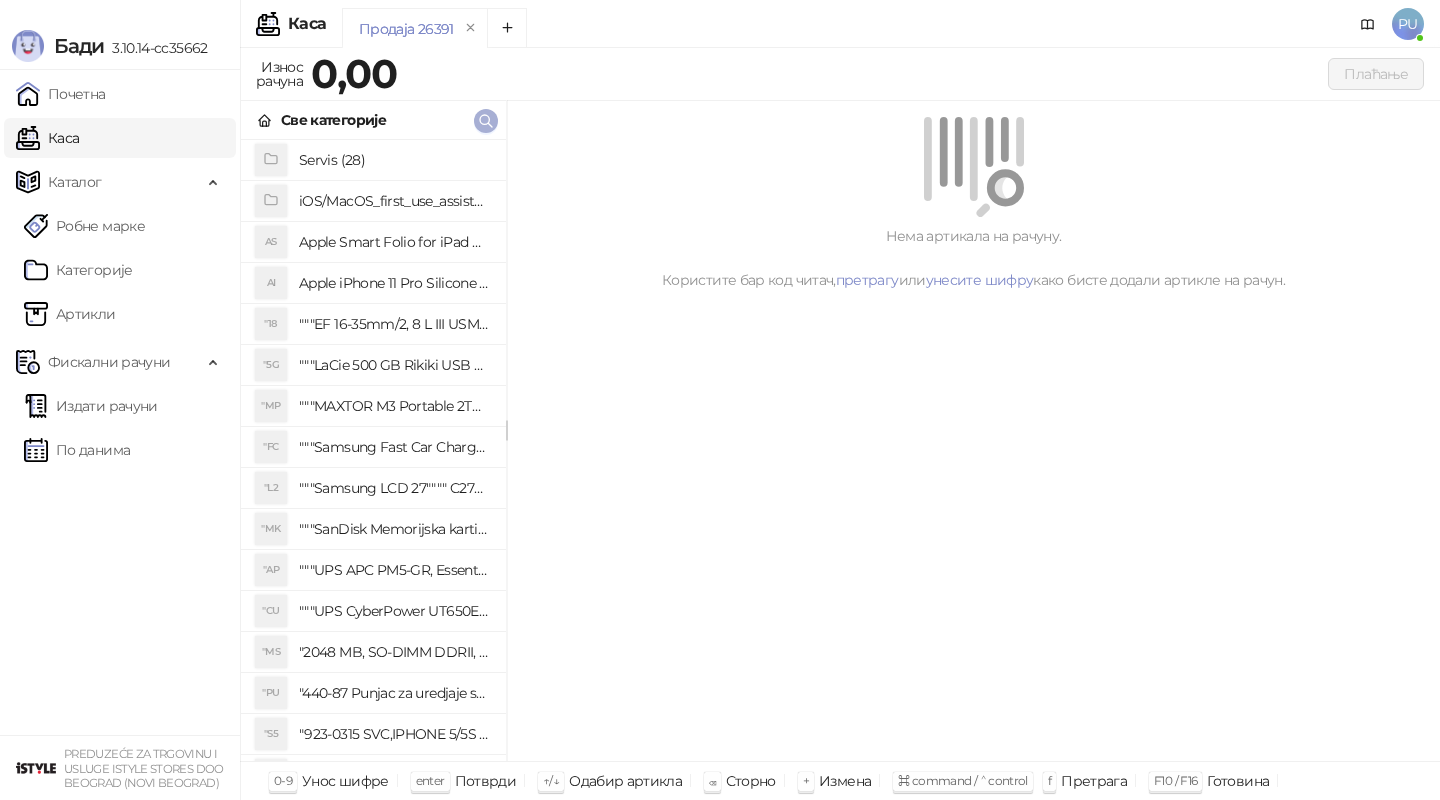 click 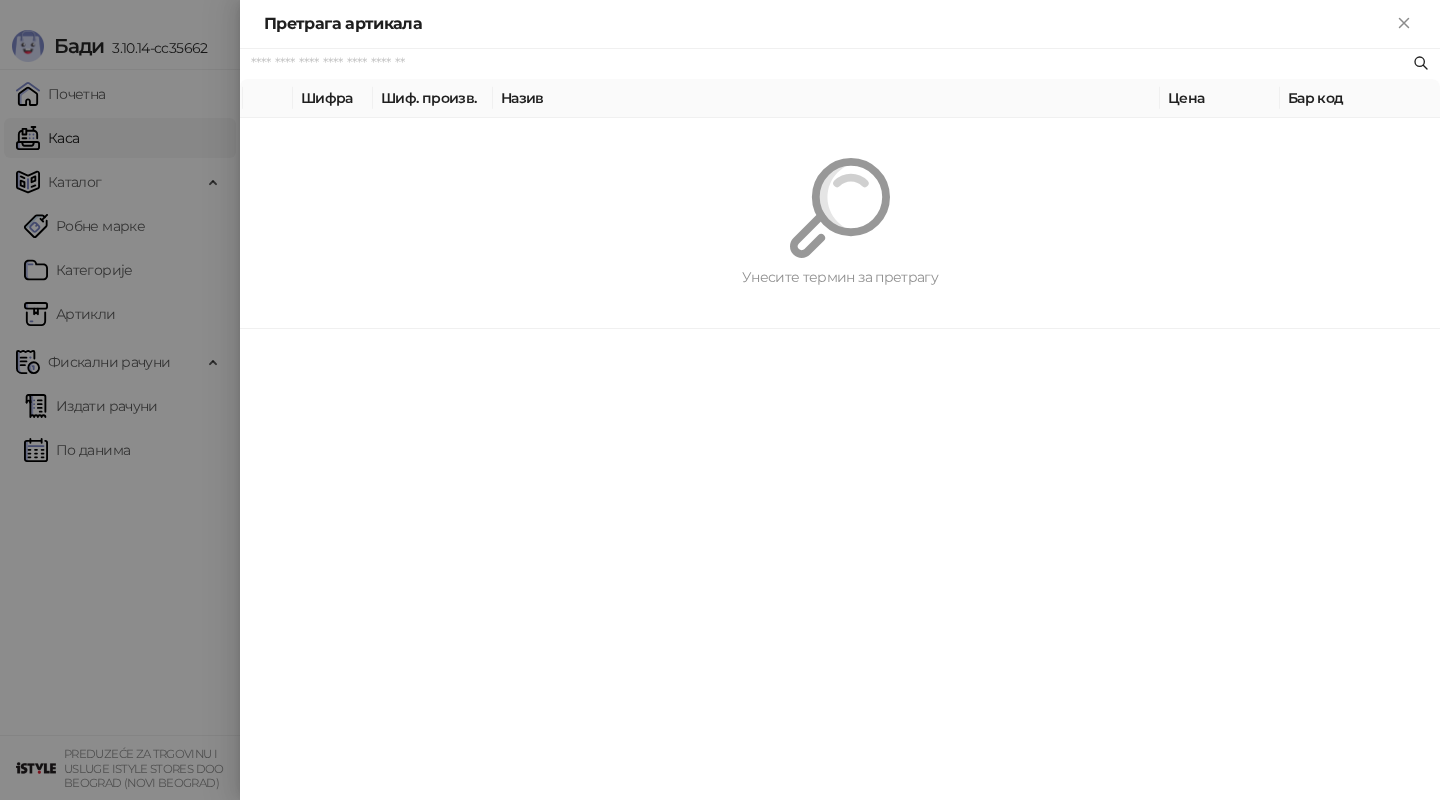 paste on "**********" 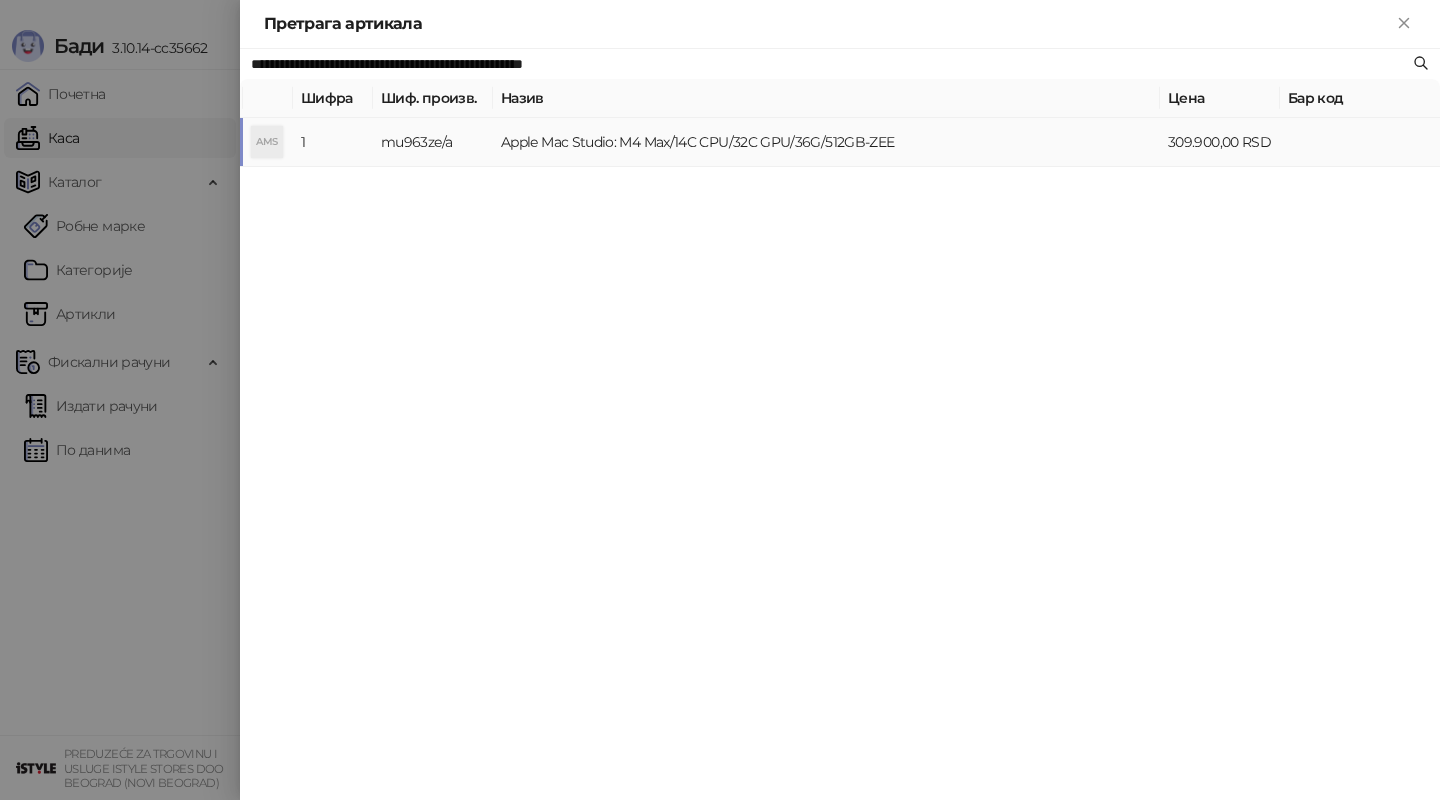 type on "**********" 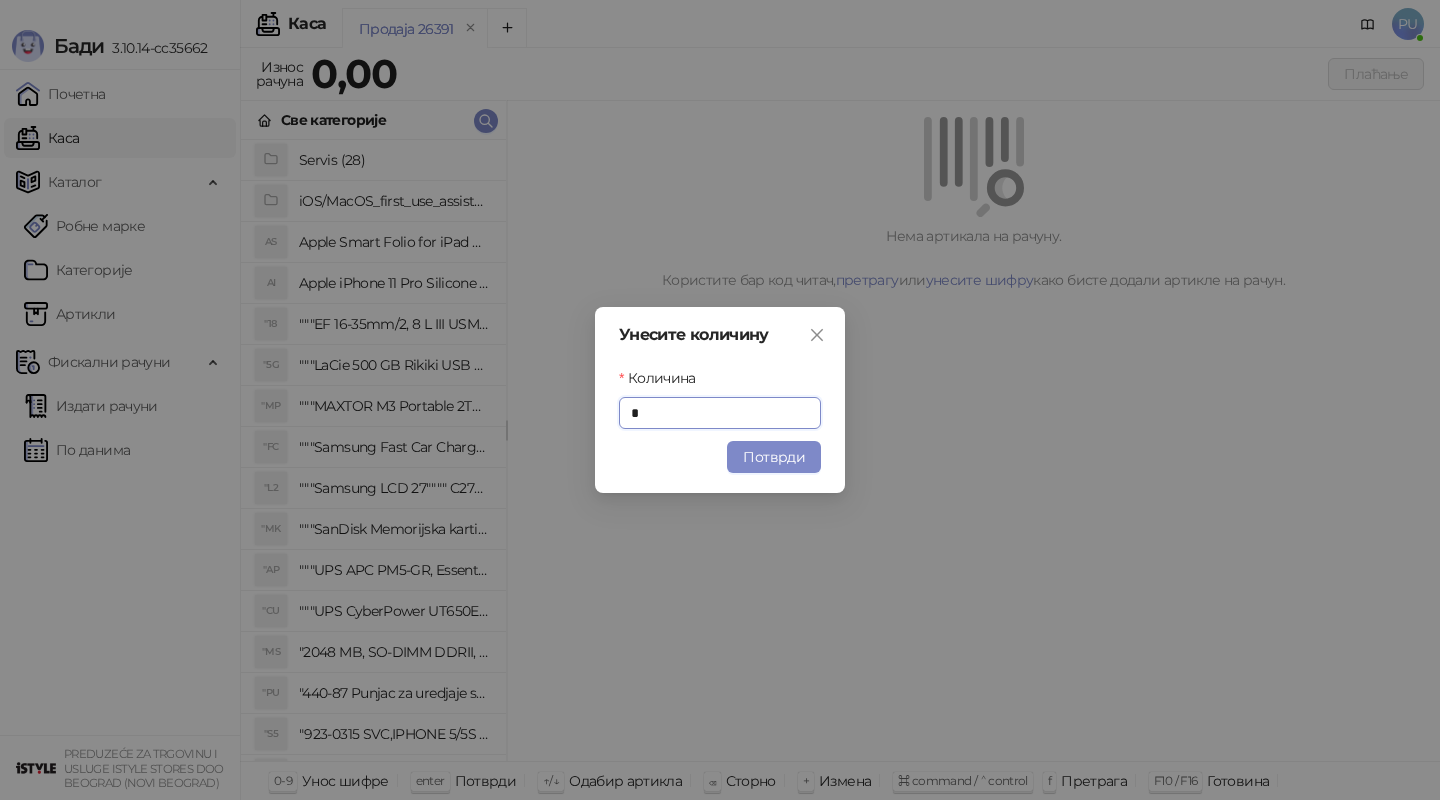 click on "Потврди" at bounding box center (774, 457) 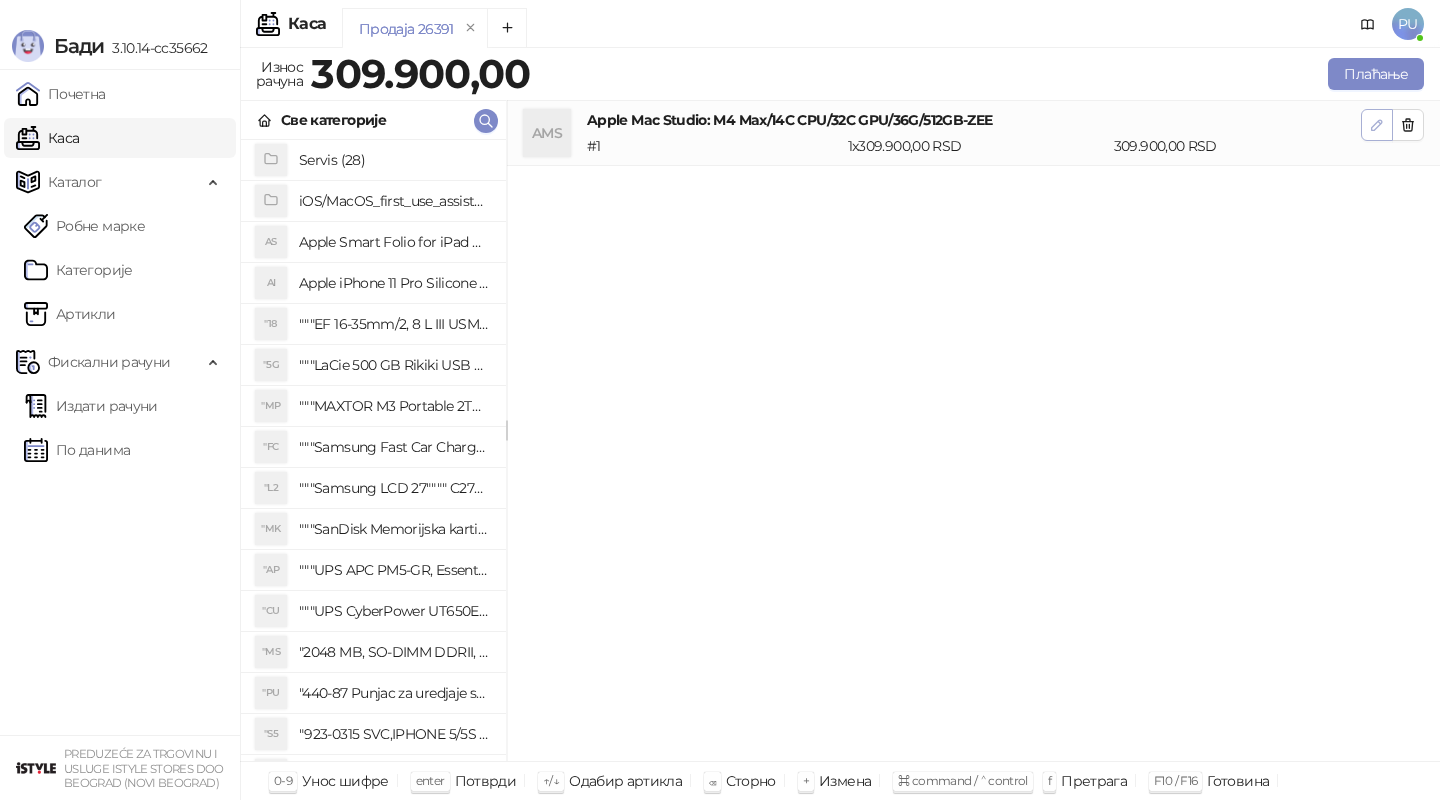 click at bounding box center [1377, 125] 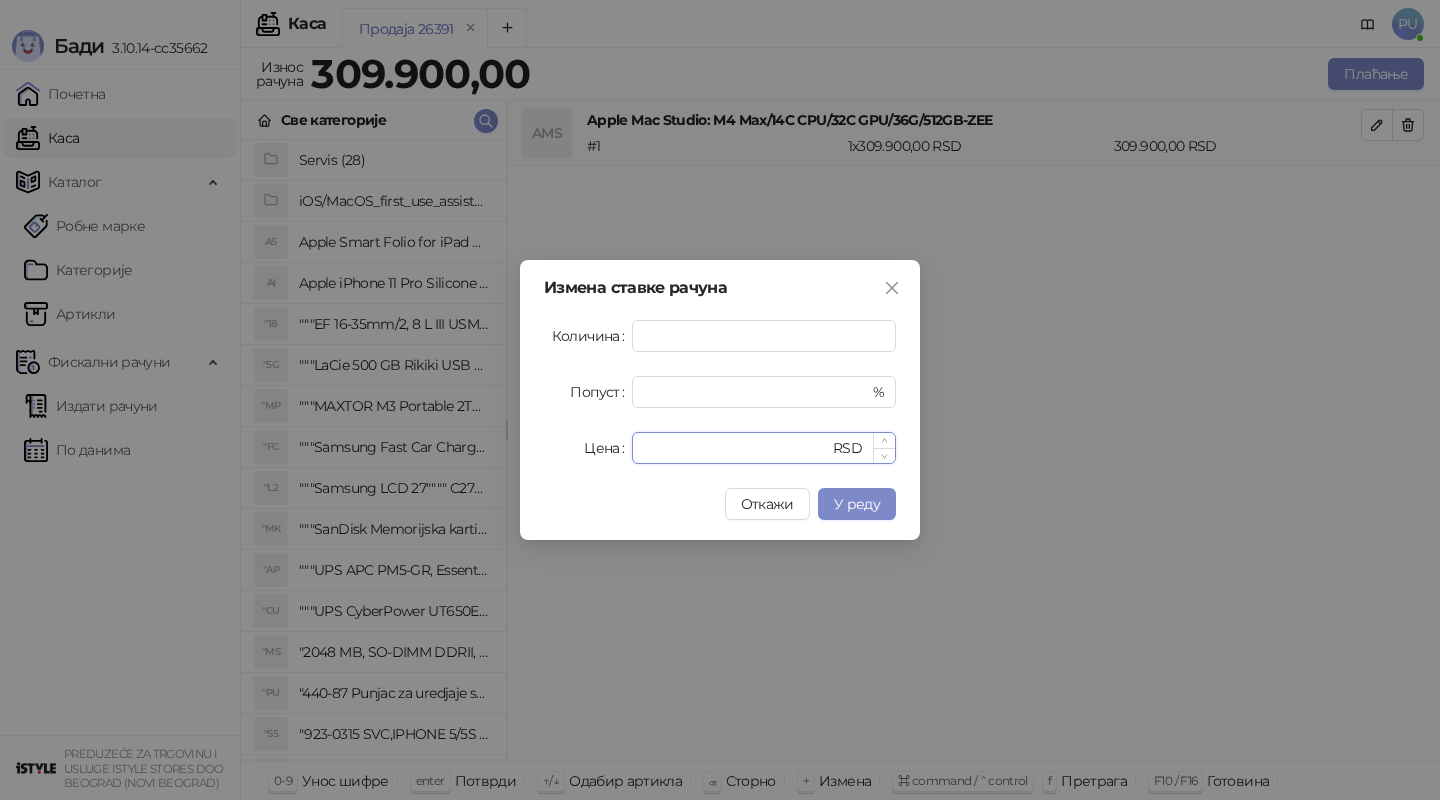 drag, startPoint x: 723, startPoint y: 444, endPoint x: 651, endPoint y: 438, distance: 72.249565 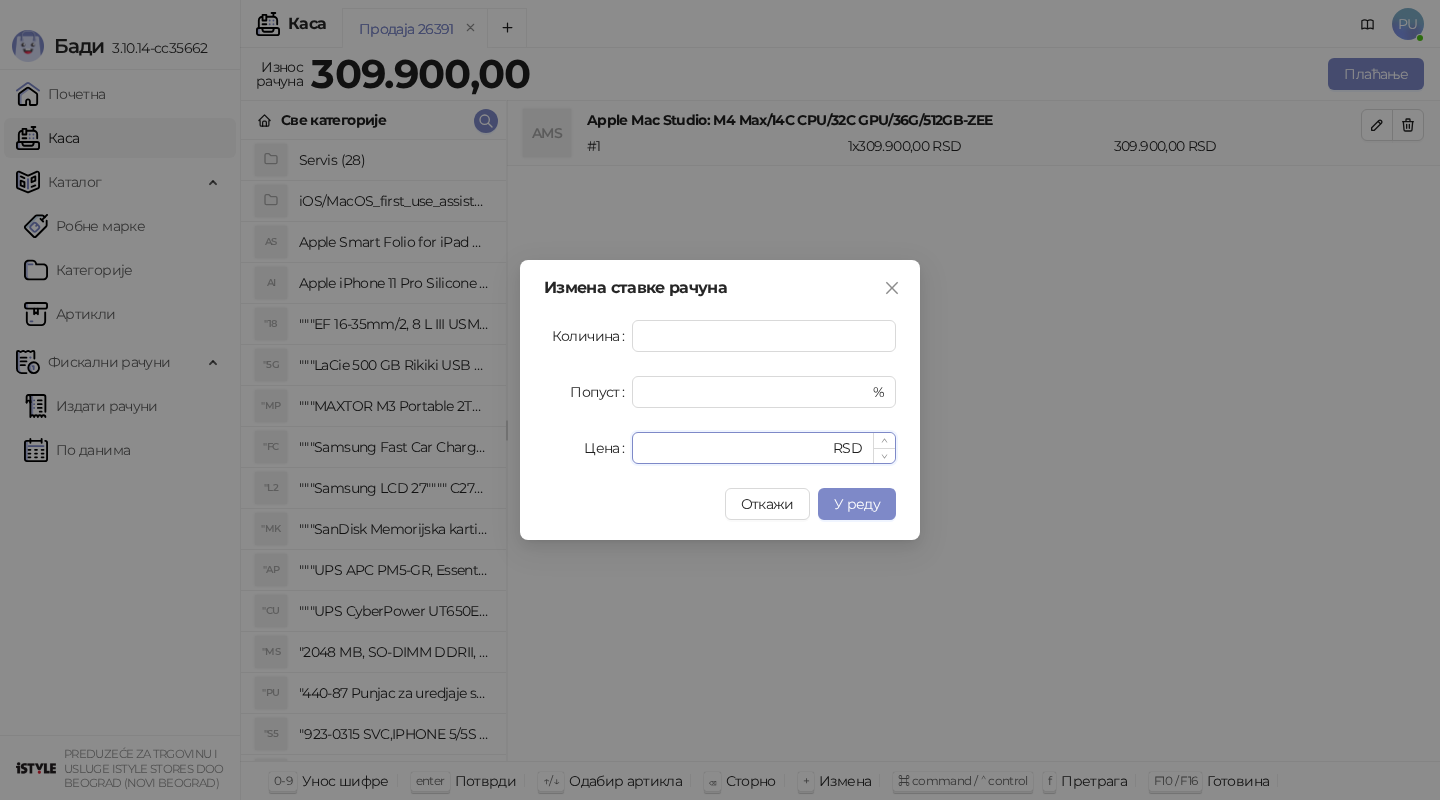 type on "******" 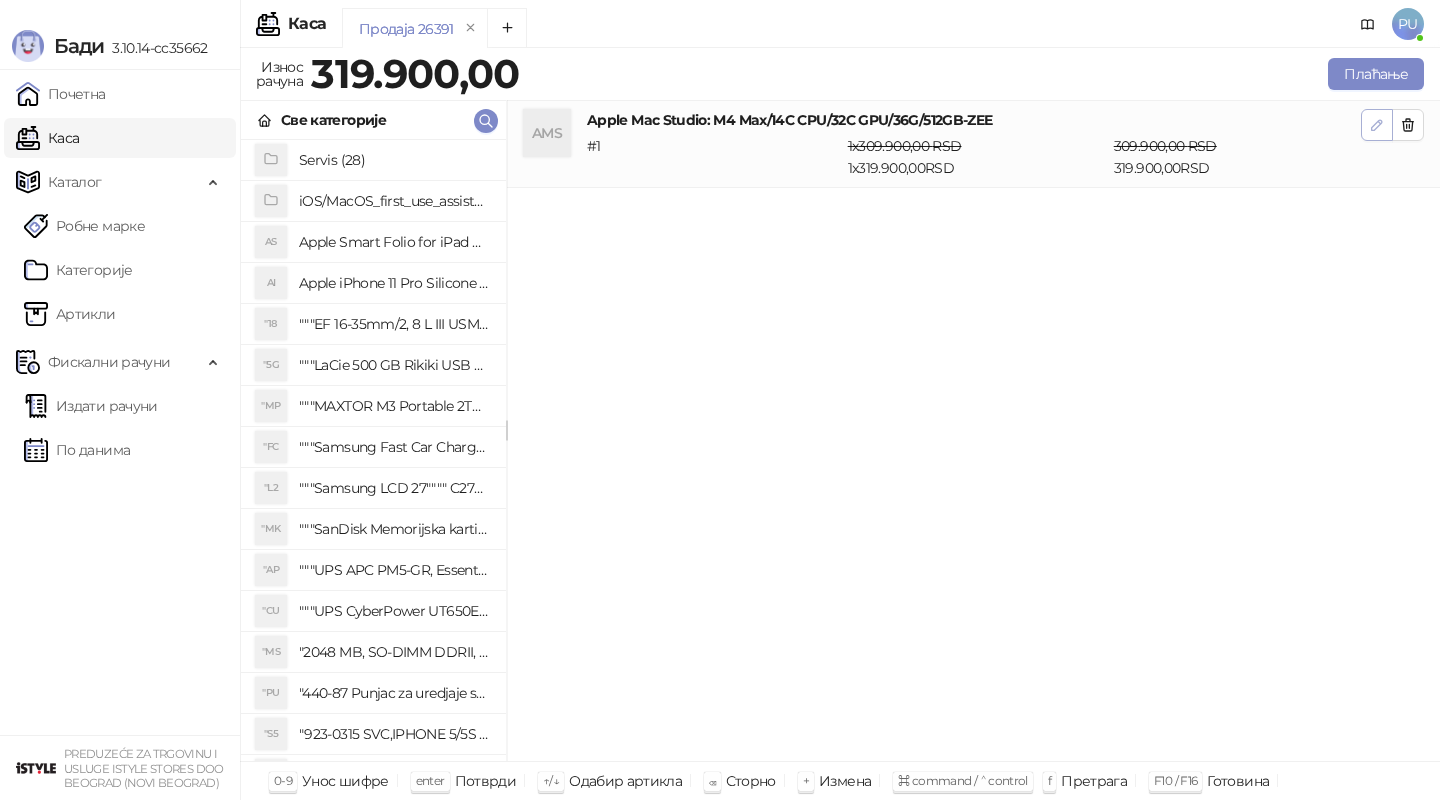 click at bounding box center [1377, 125] 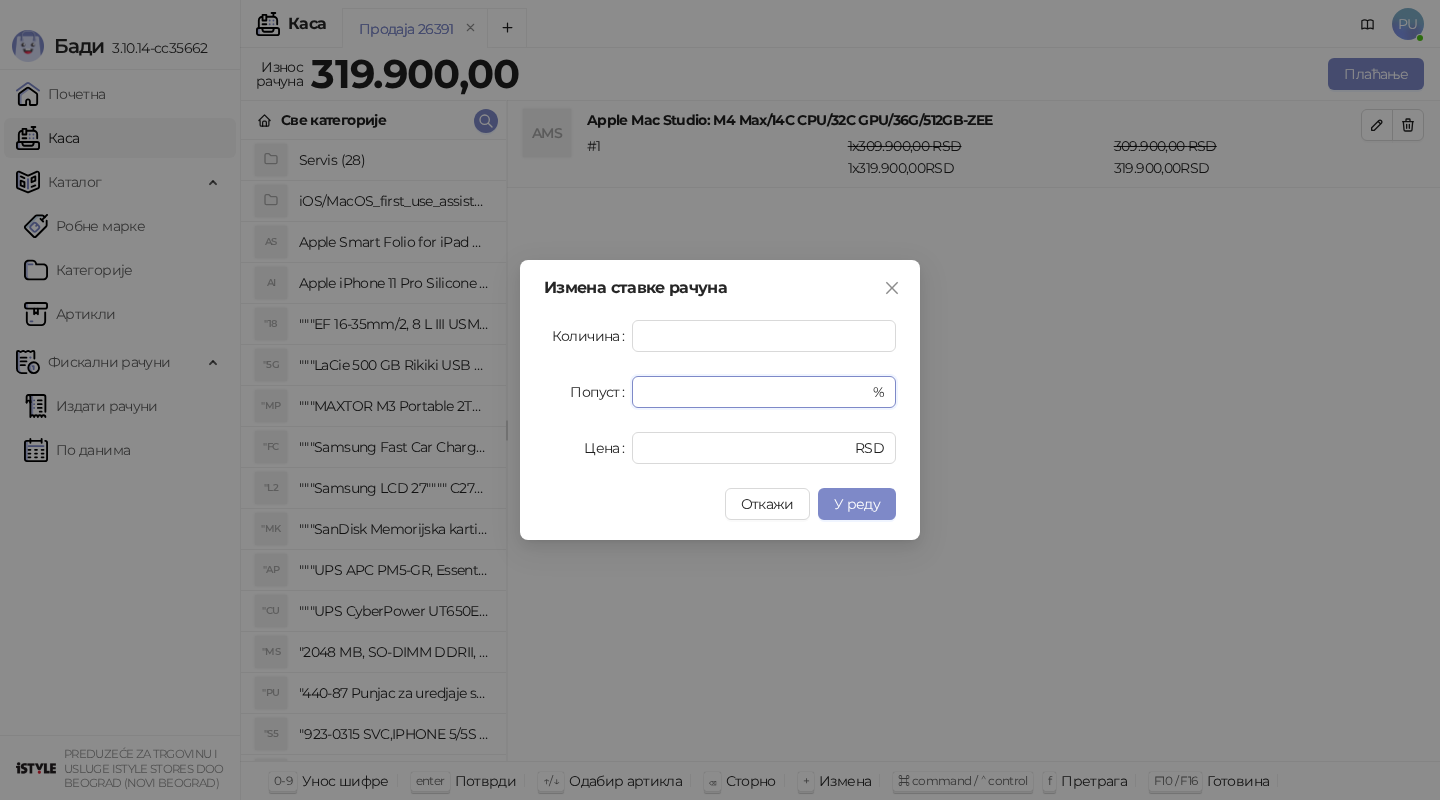 drag, startPoint x: 648, startPoint y: 392, endPoint x: 499, endPoint y: 392, distance: 149 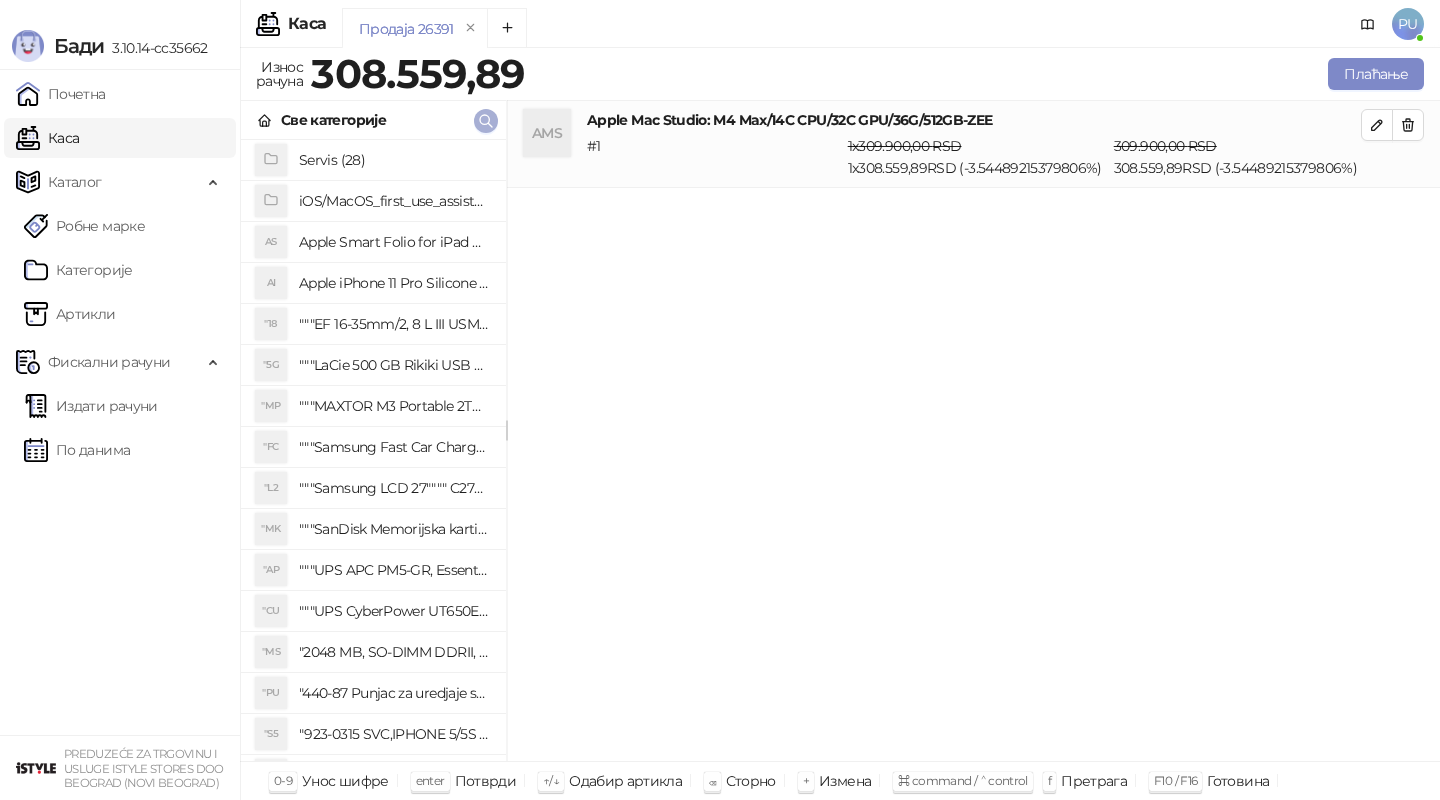 click at bounding box center [486, 120] 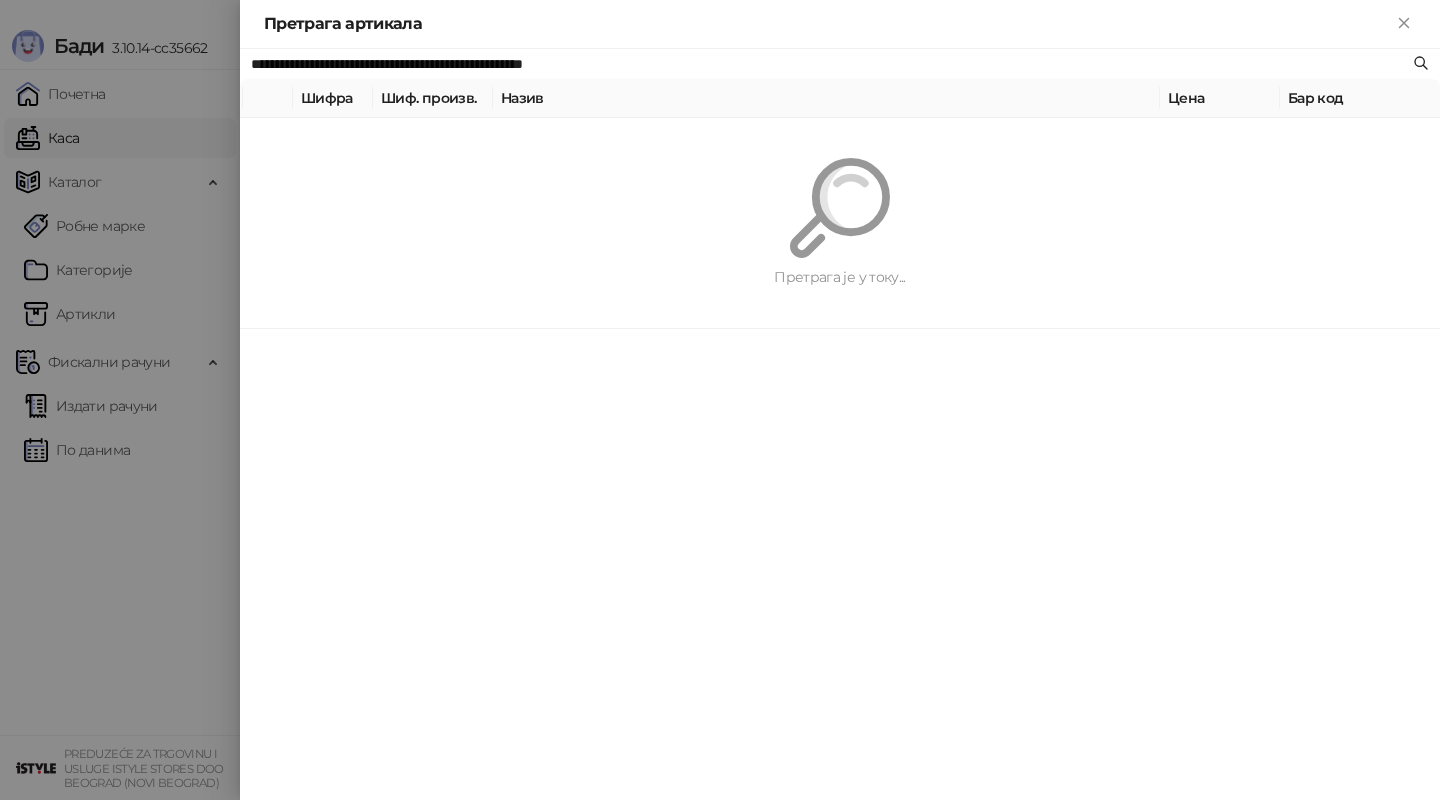 paste 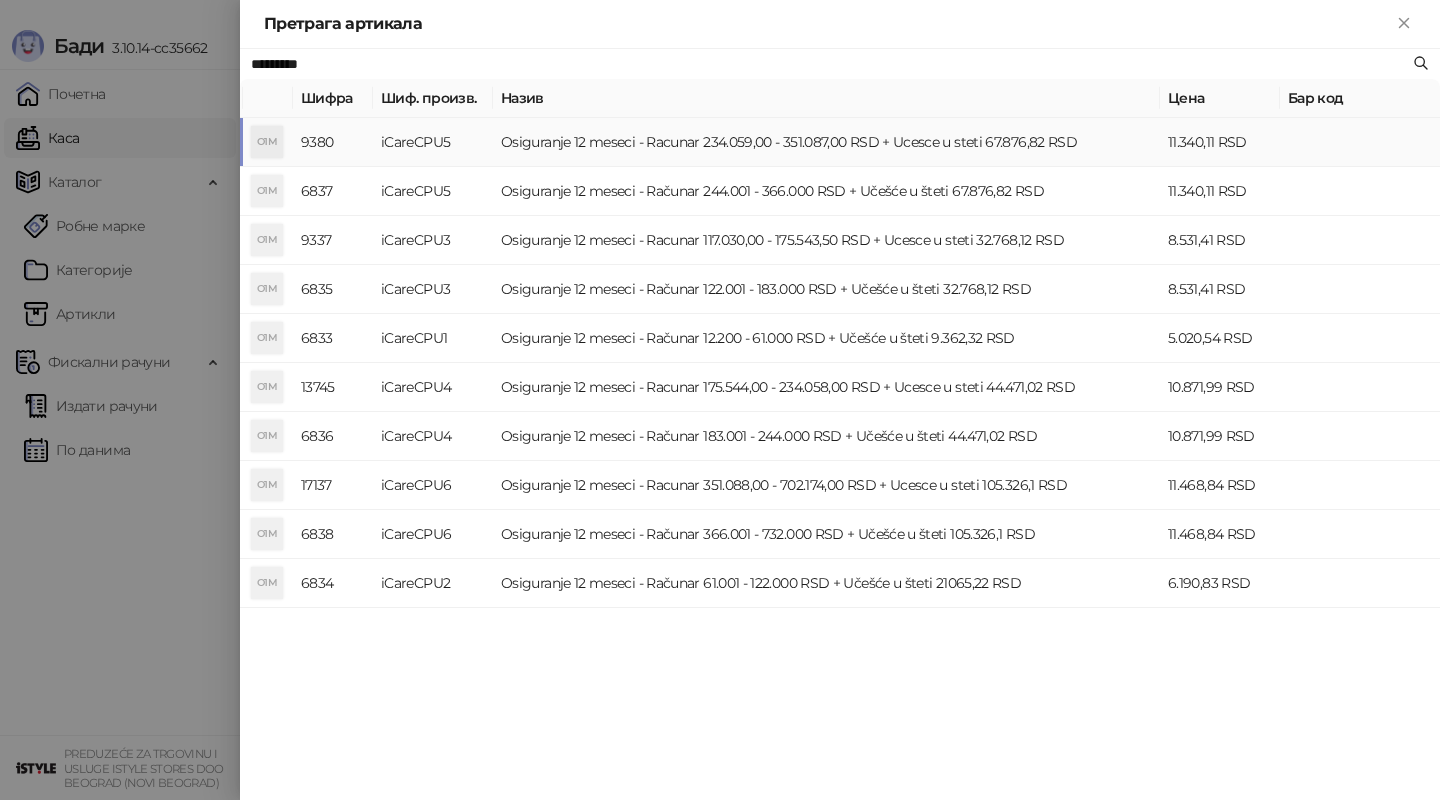 type on "*********" 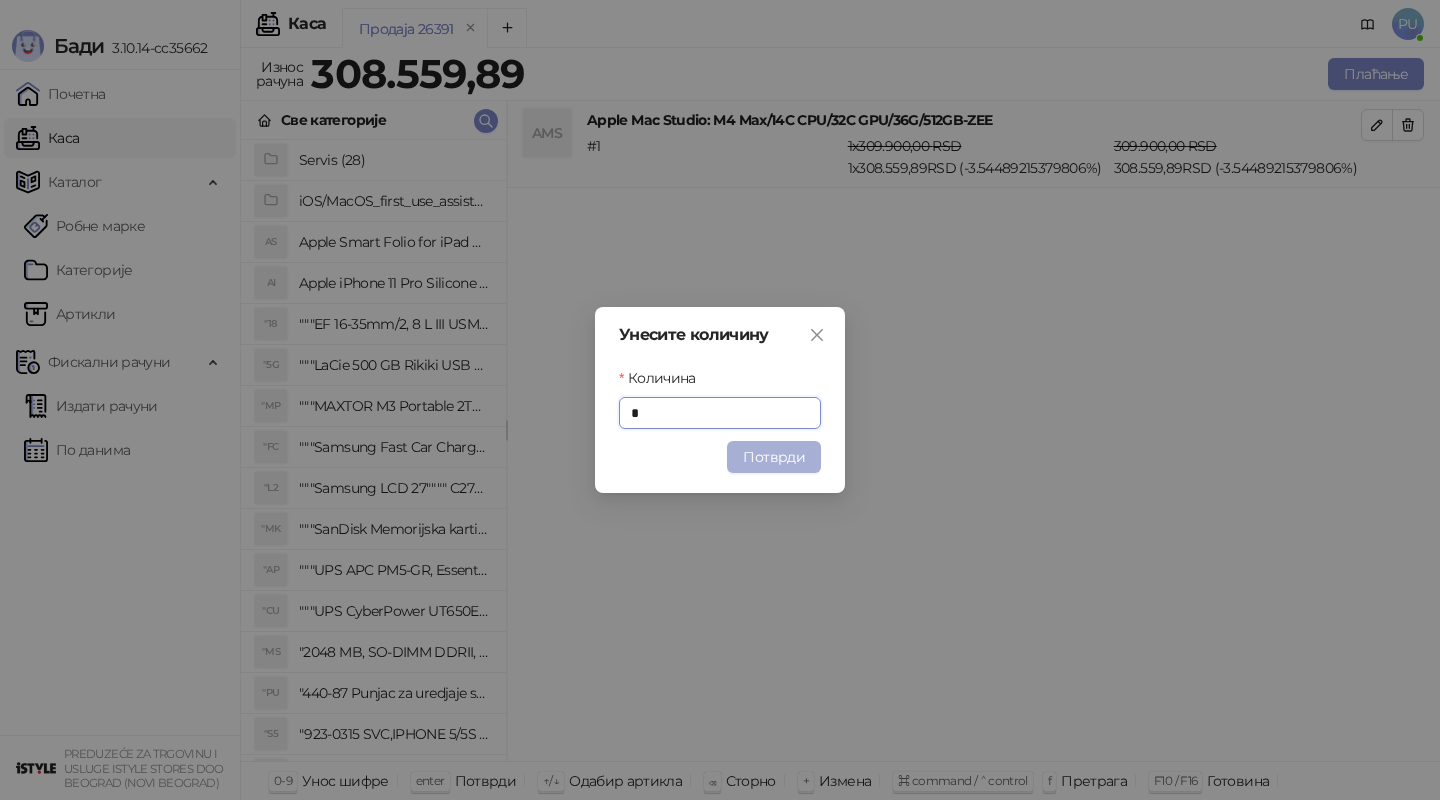 click on "Потврди" at bounding box center [774, 457] 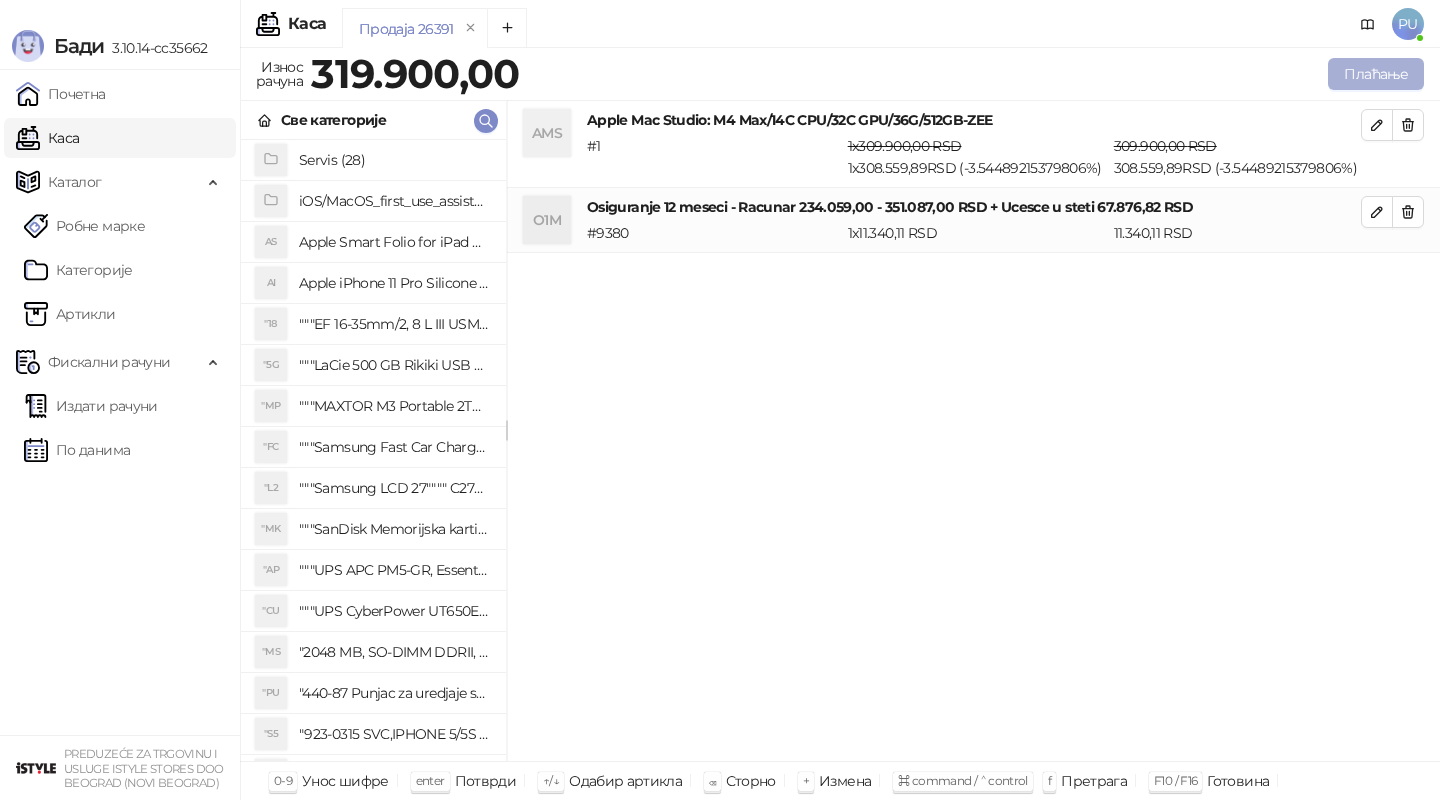 click on "Плаћање" at bounding box center [1376, 74] 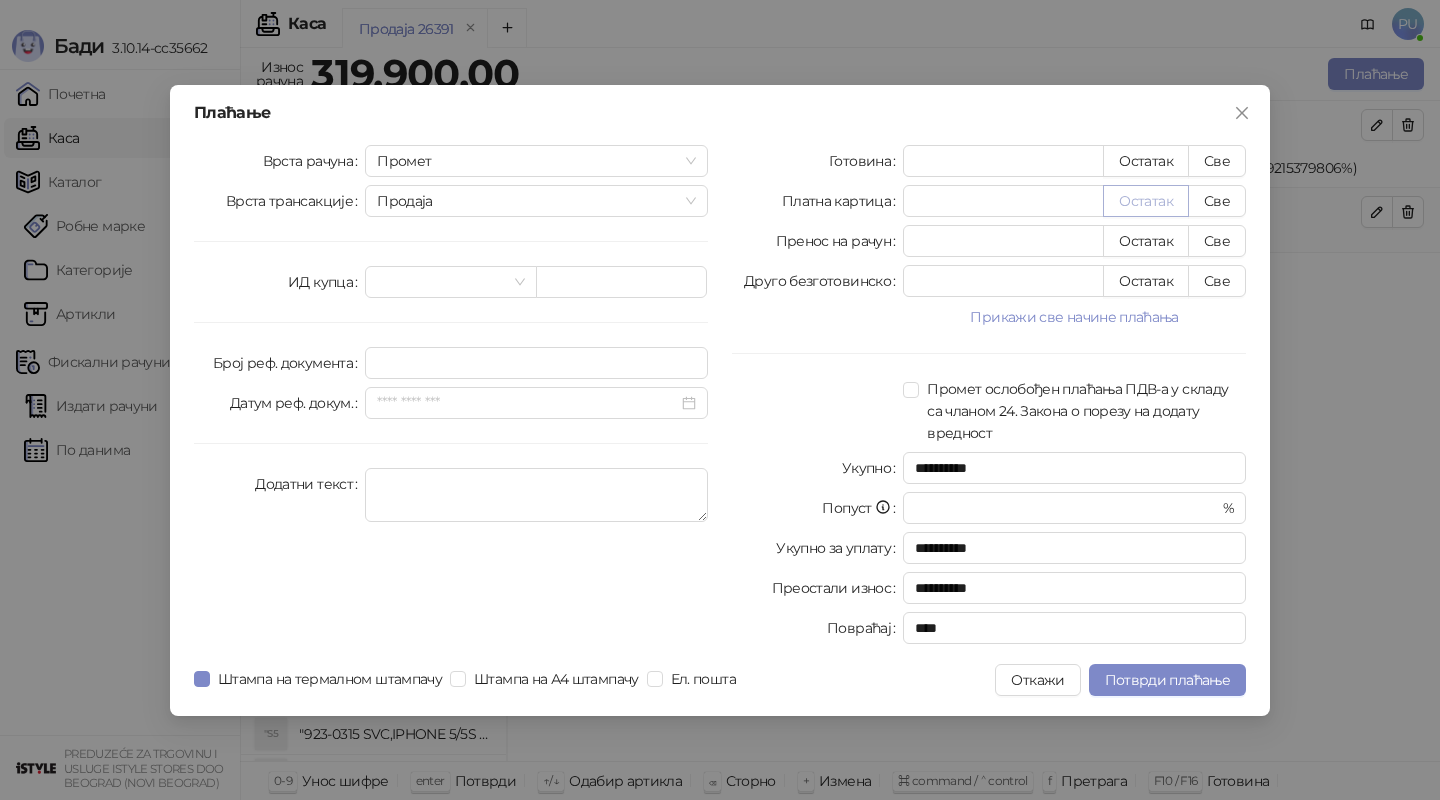 click on "Остатак" at bounding box center (1146, 201) 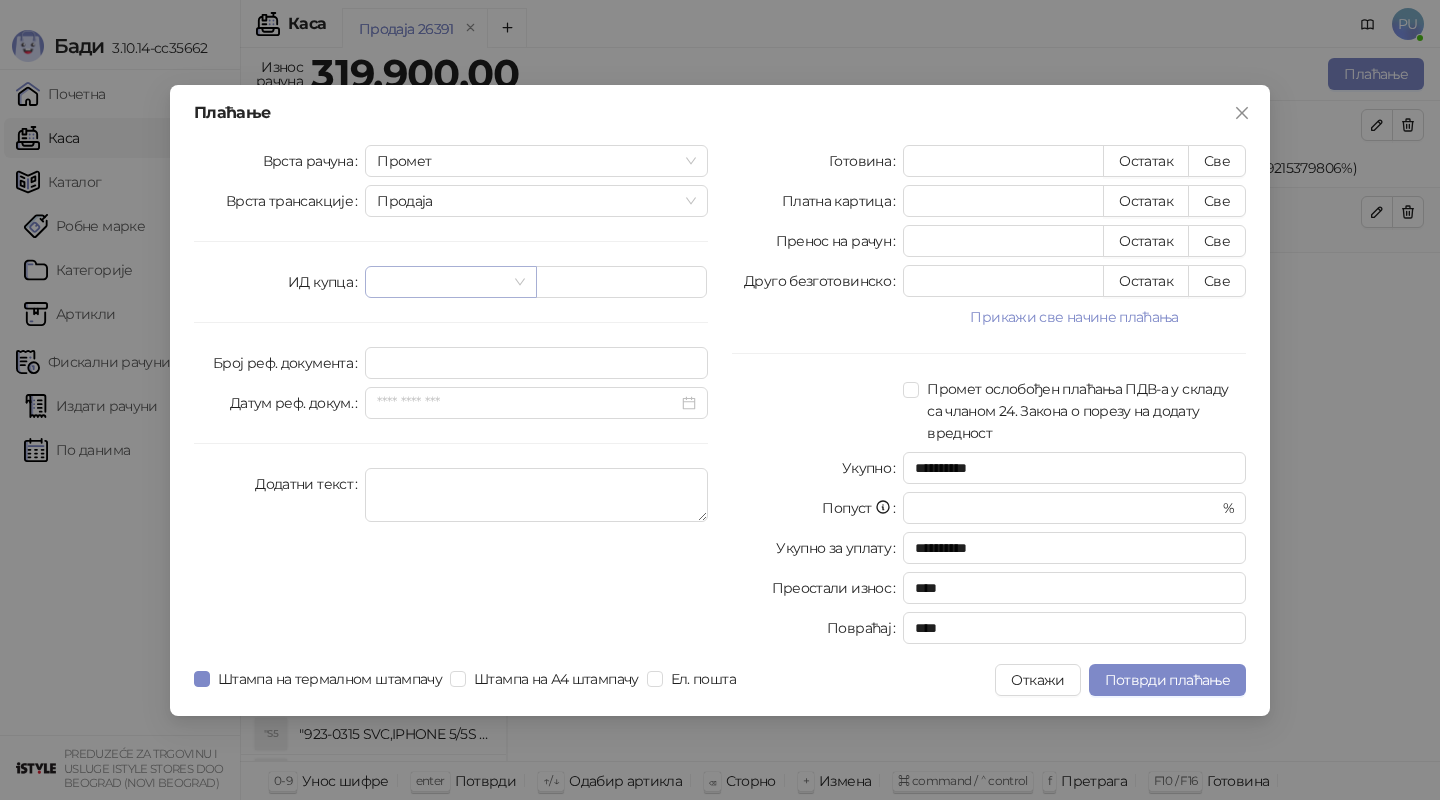 click at bounding box center (441, 282) 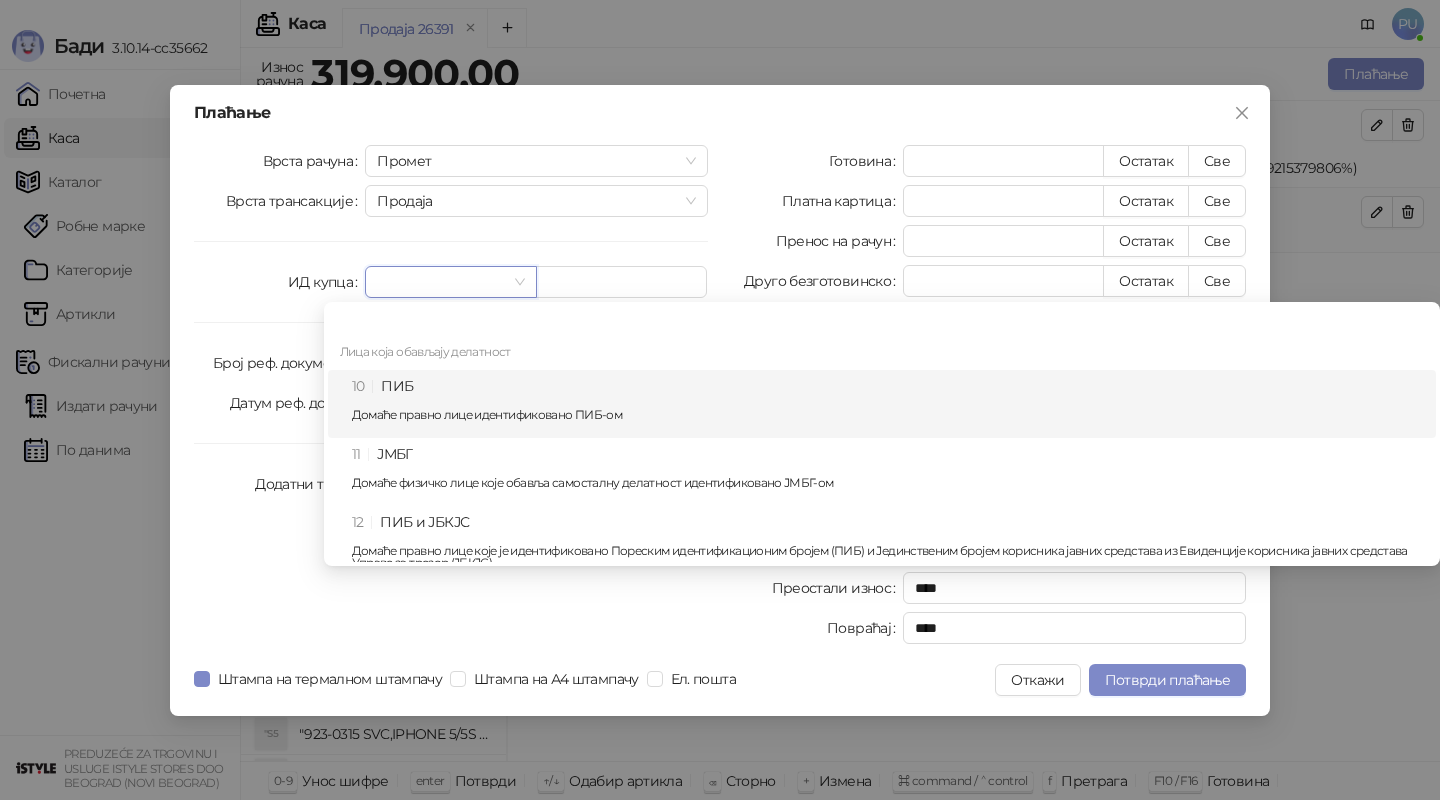 click on "10 ПИБ Домаће правно лице идентификовано ПИБ-ом" at bounding box center (888, 404) 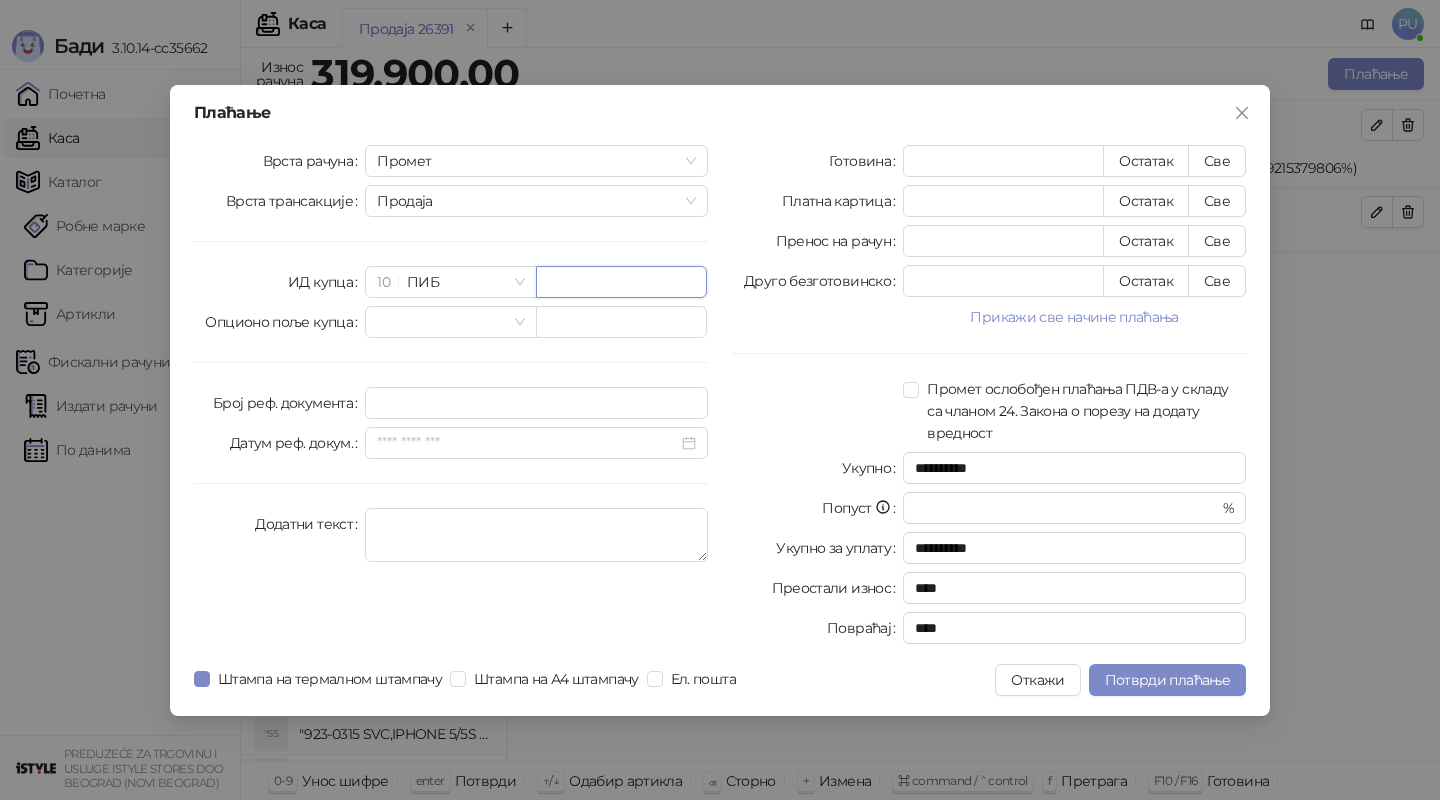 paste on "*********" 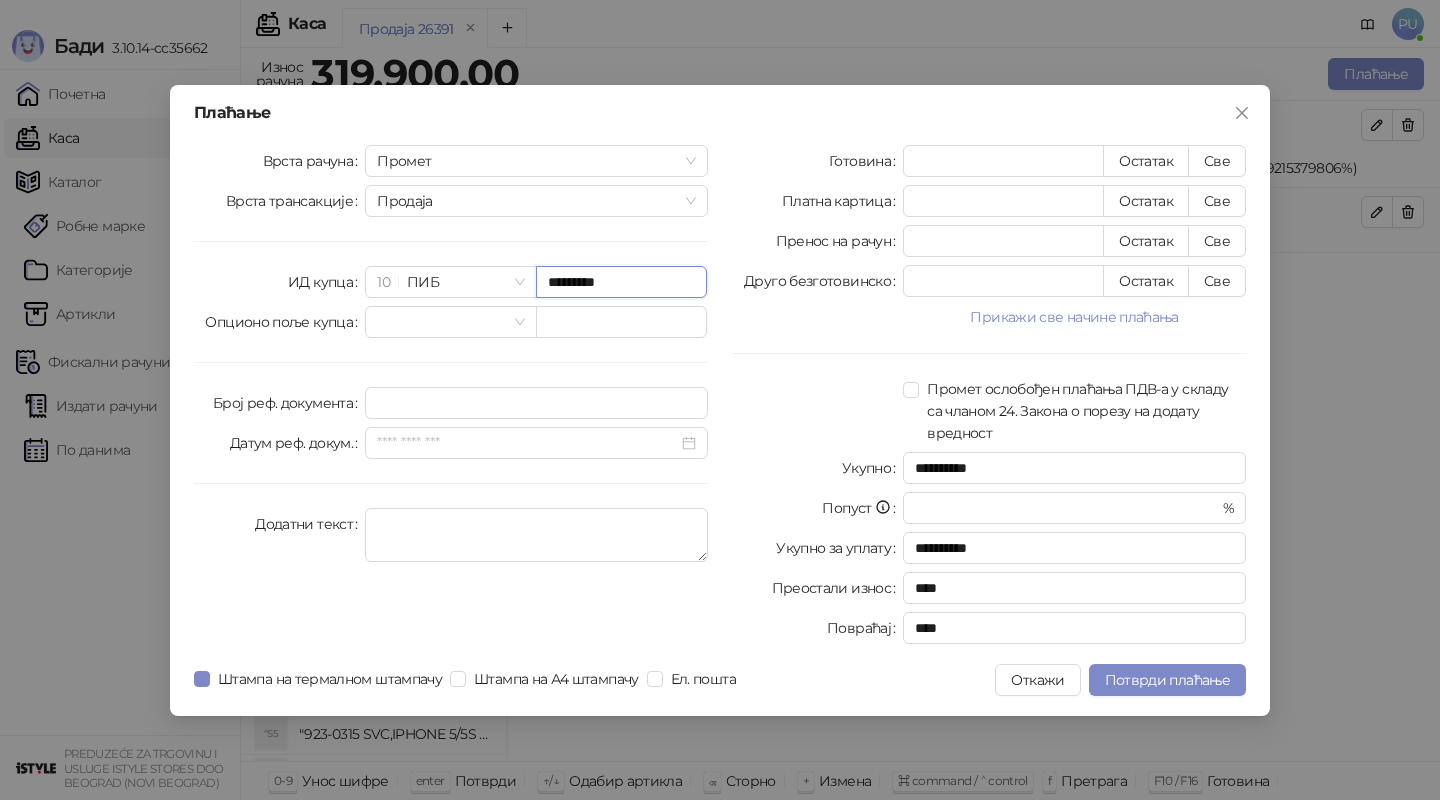 type on "*********" 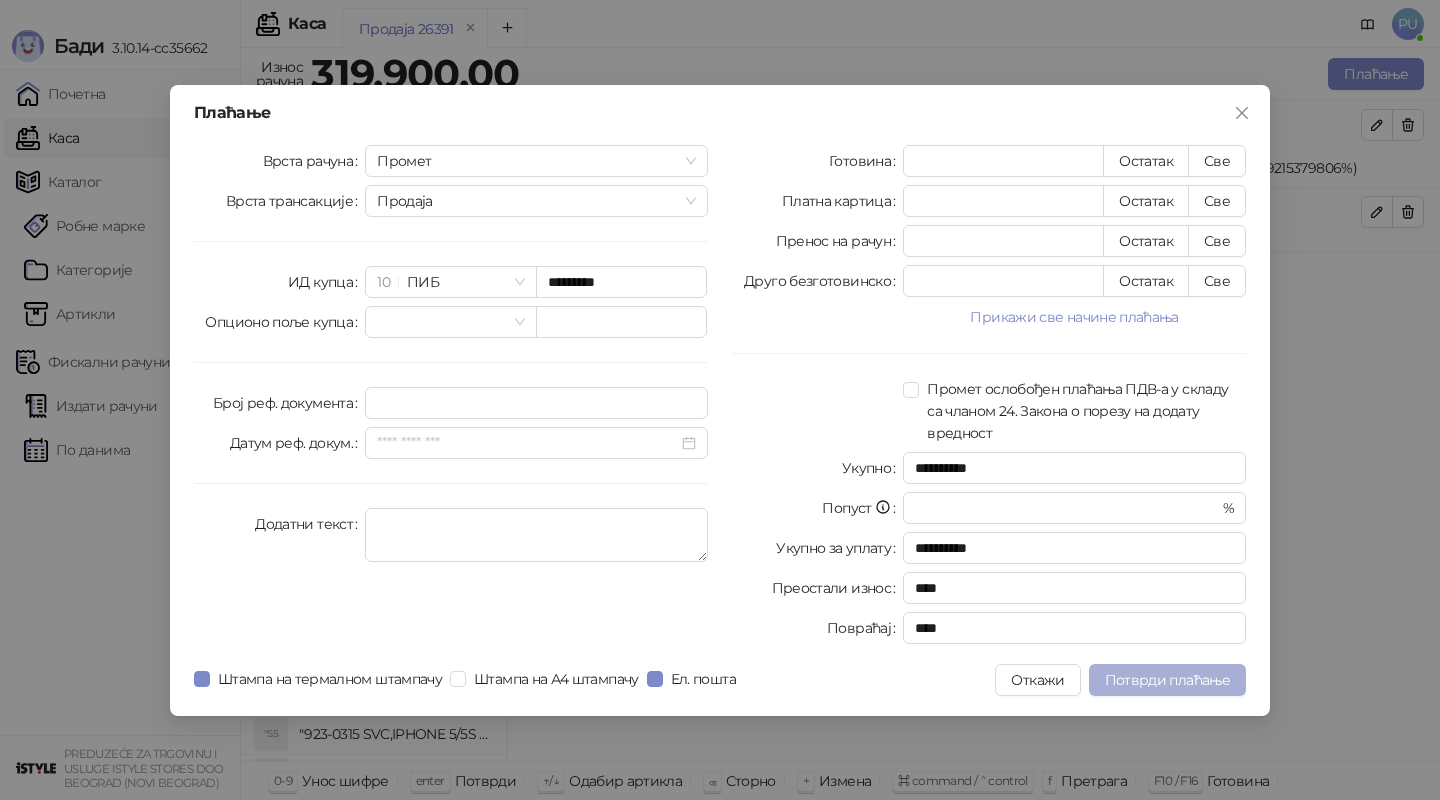 click on "Потврди плаћање" at bounding box center [1167, 680] 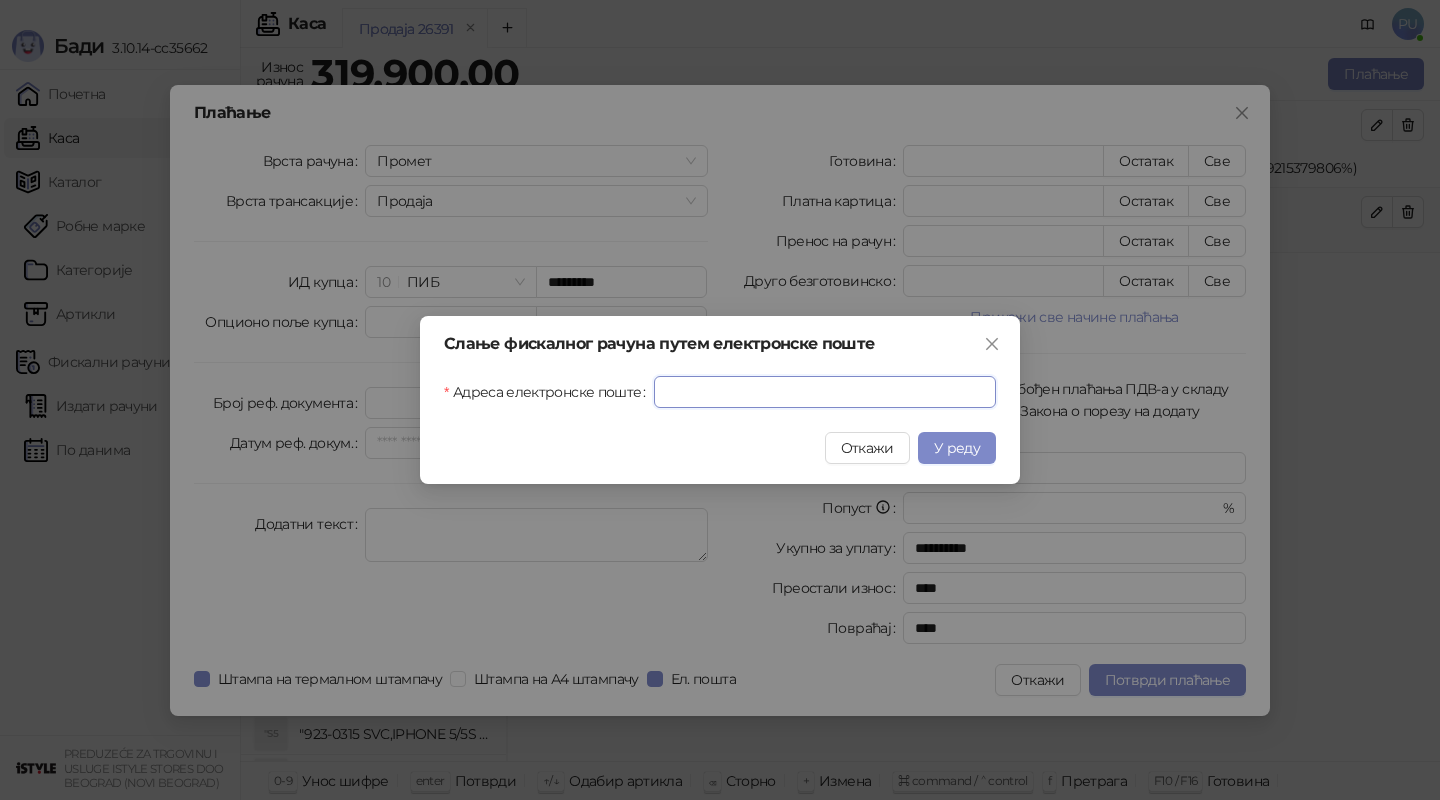 click on "Адреса електронске поште" at bounding box center (825, 392) 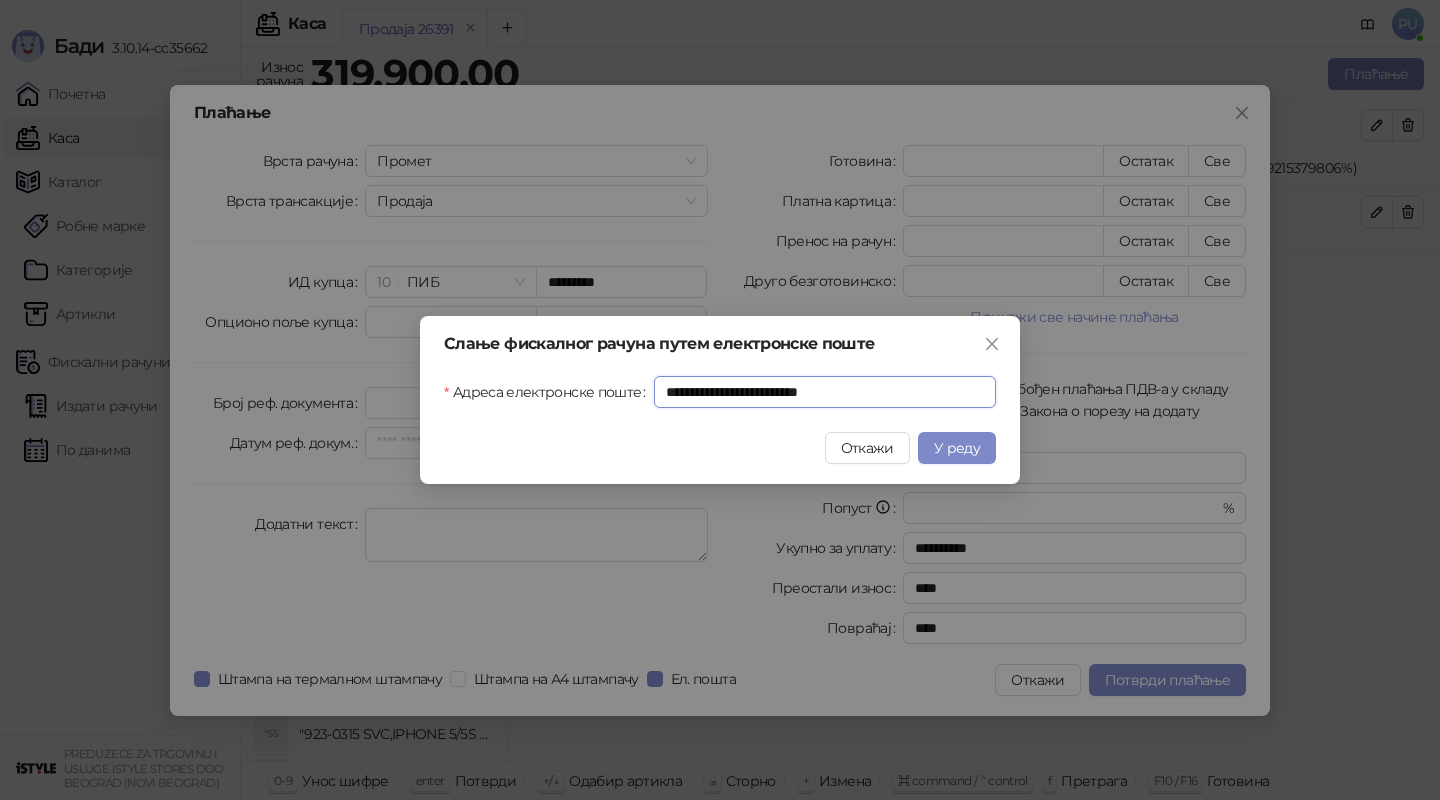 type on "**********" 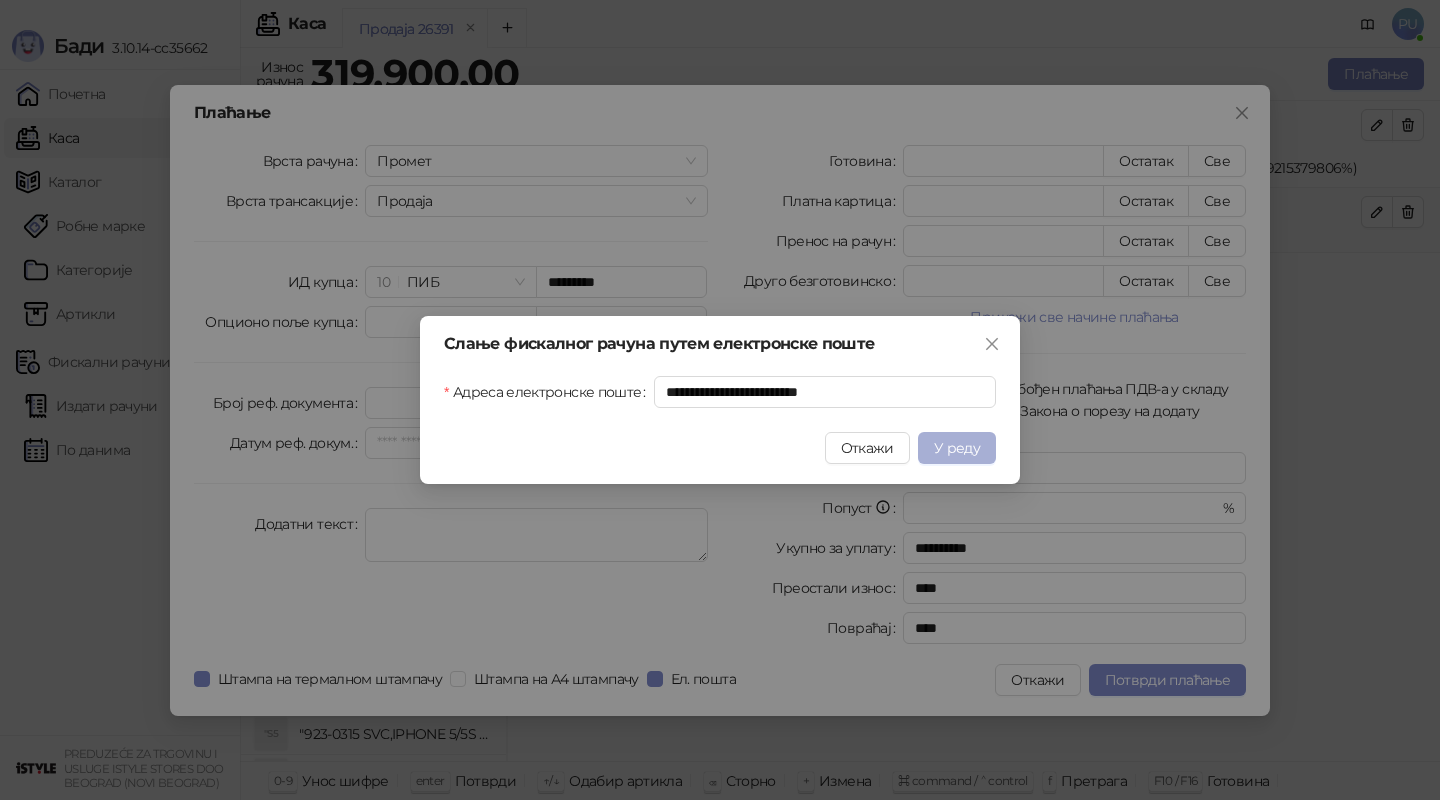 click on "У реду" at bounding box center [957, 448] 